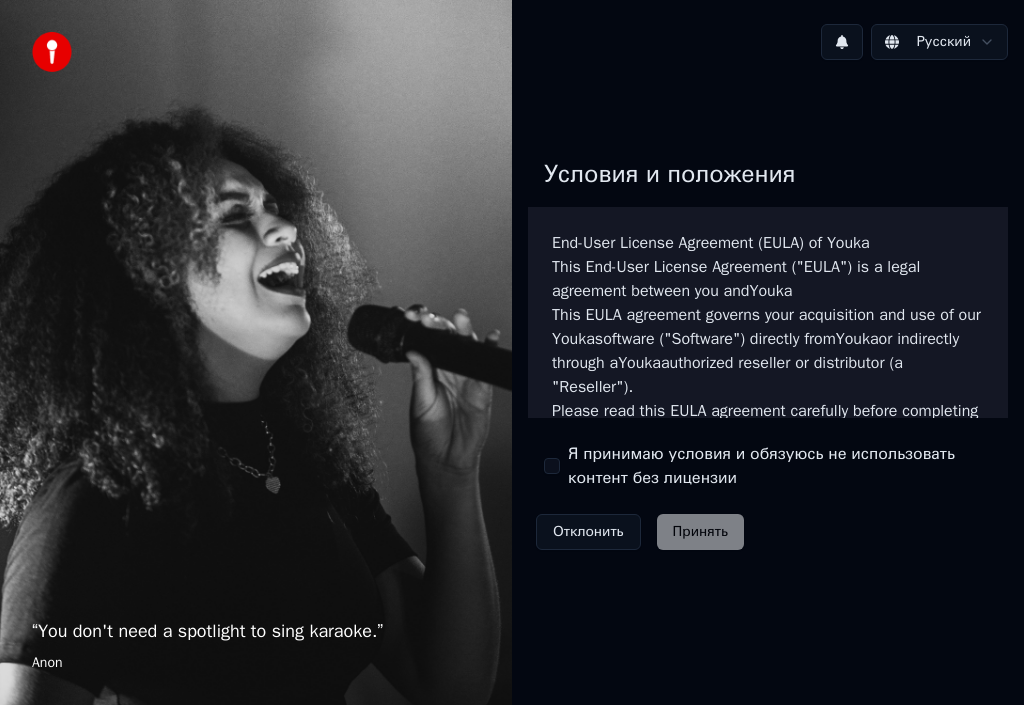 scroll, scrollTop: 0, scrollLeft: 0, axis: both 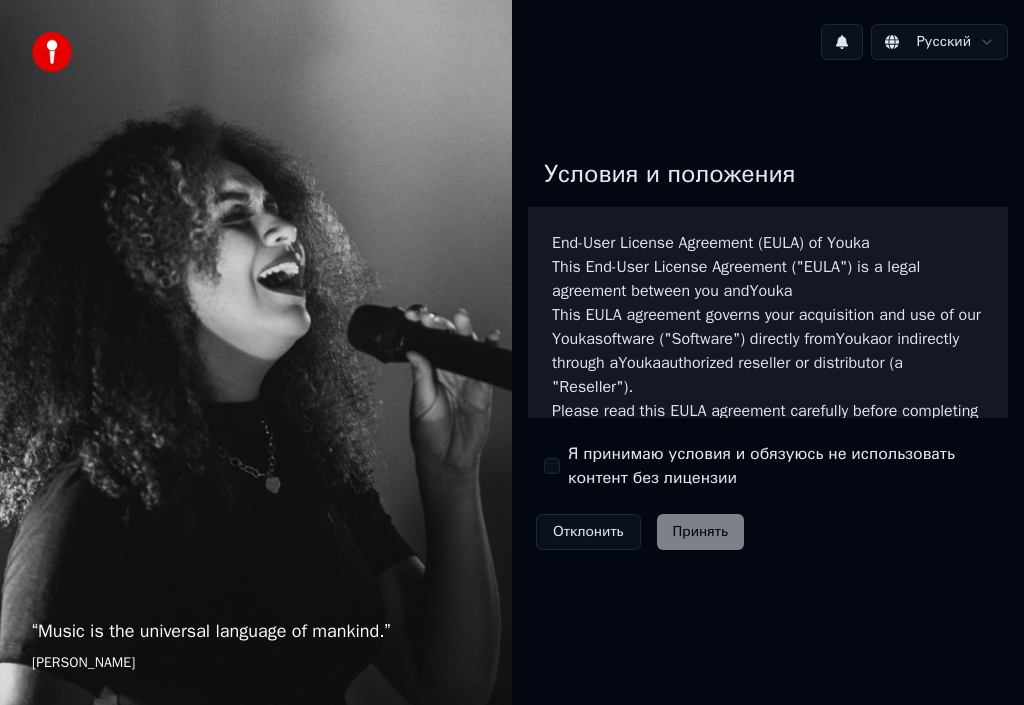 click on "Я принимаю условия и обязуюсь не использовать контент без лицензии" at bounding box center (768, 466) 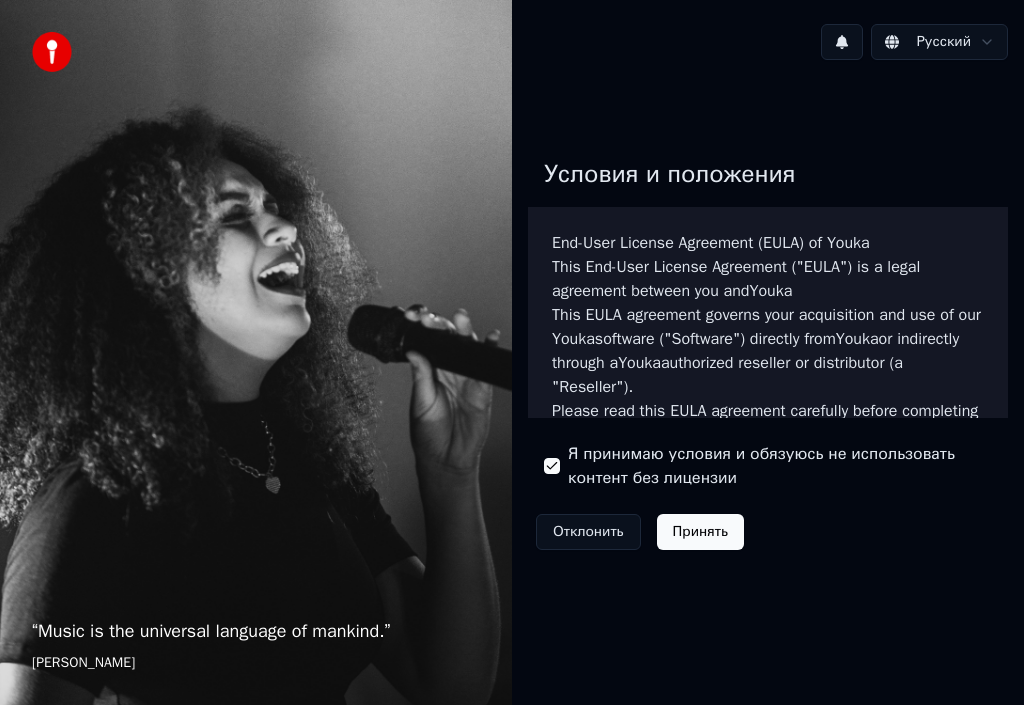 click on "Принять" at bounding box center (700, 532) 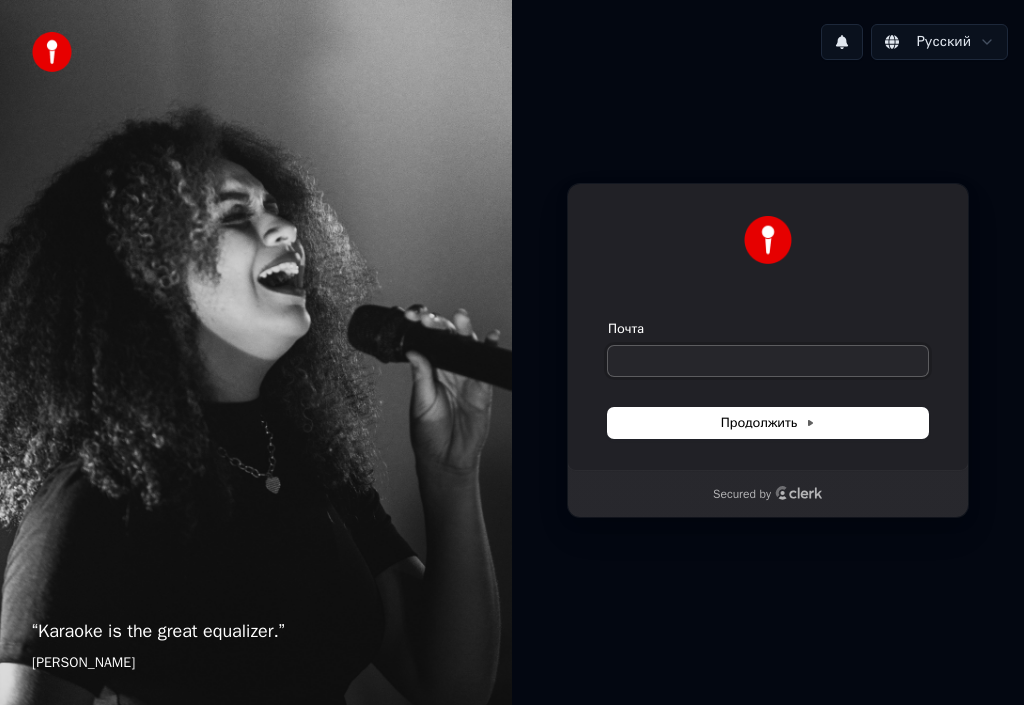 click on "Почта" at bounding box center (768, 361) 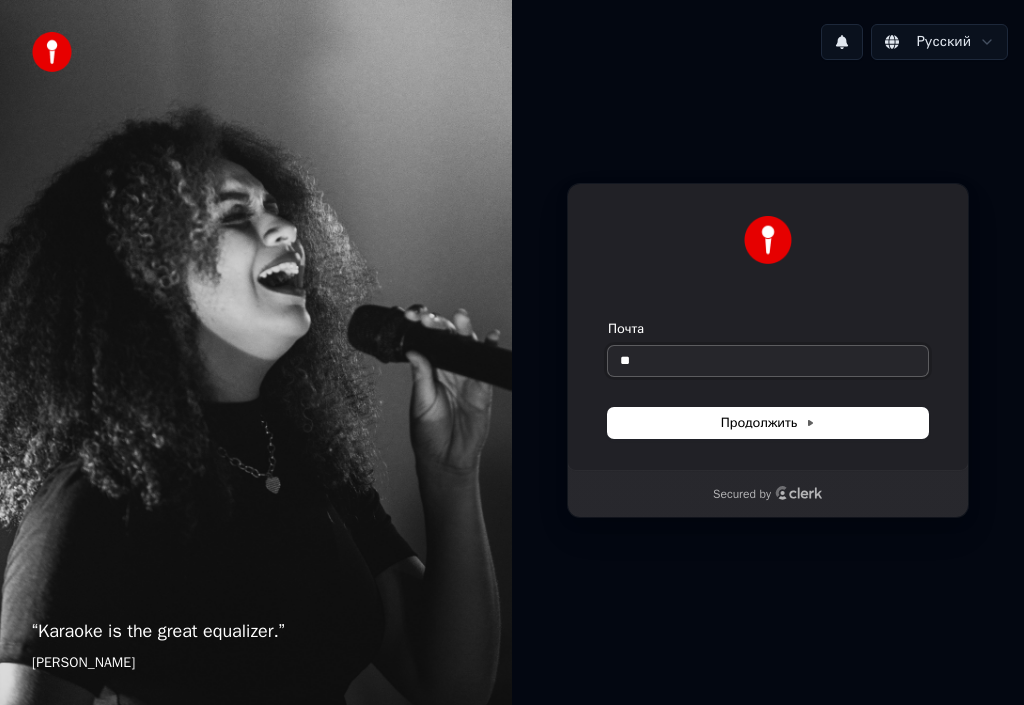 type on "*" 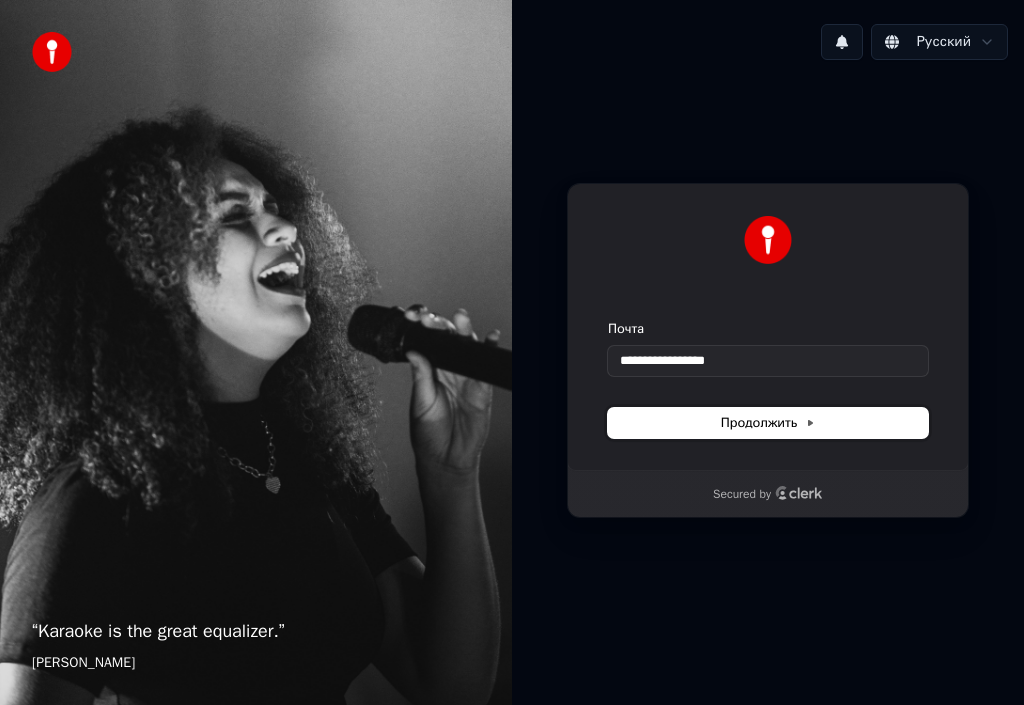 click on "Продолжить" at bounding box center (768, 423) 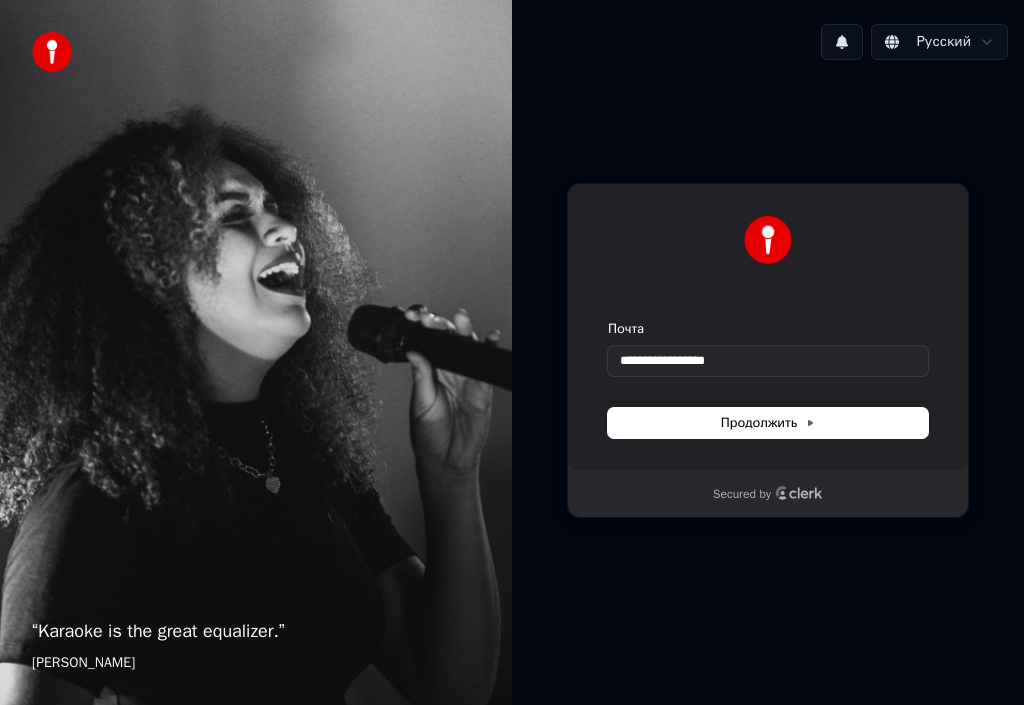 type on "**********" 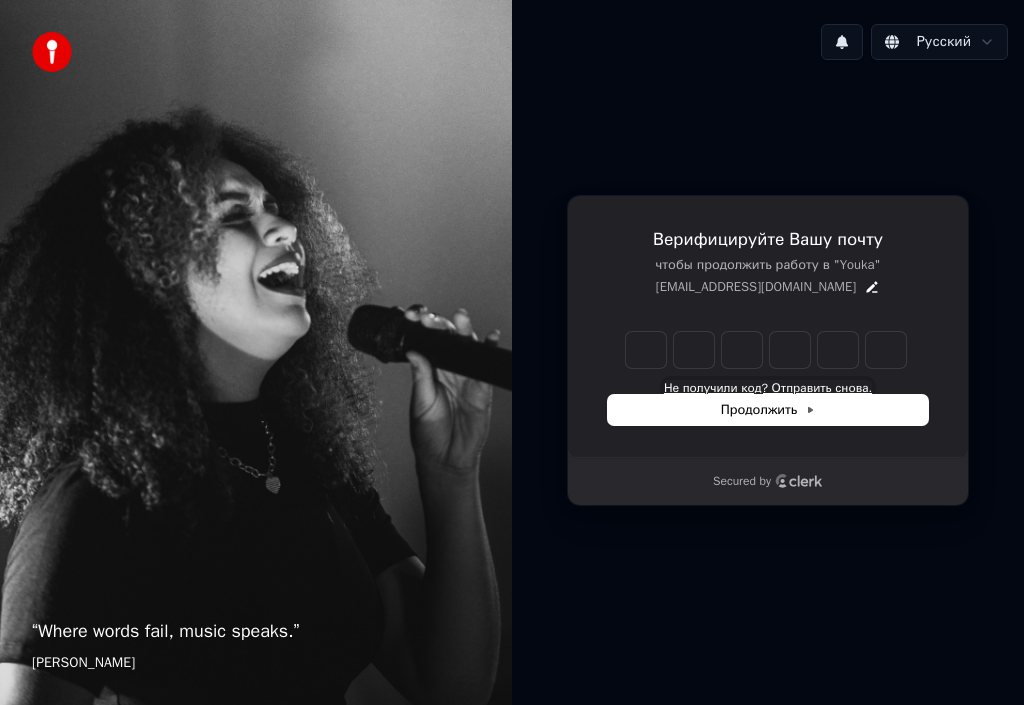 click on "Не получили код? Отправить снова." at bounding box center [768, 388] 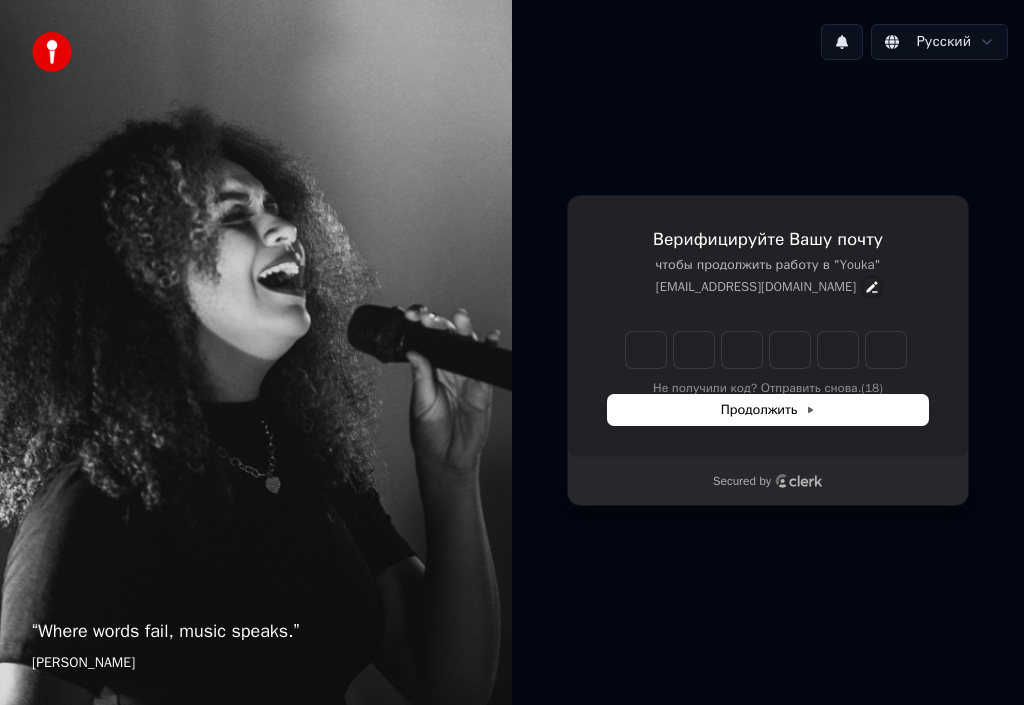 click 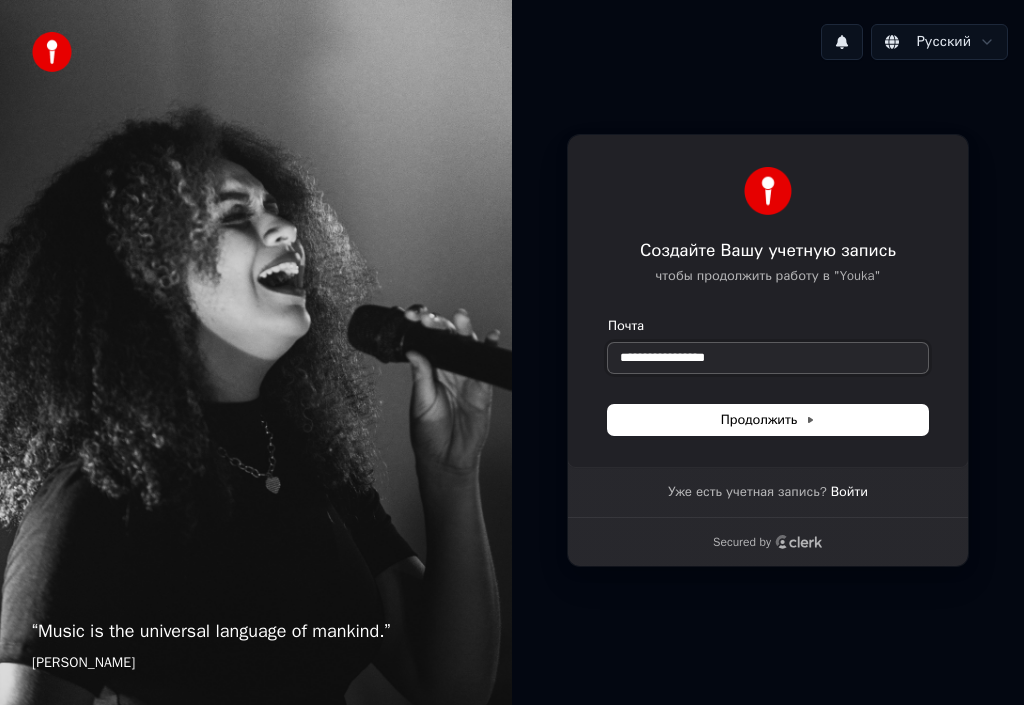 click on "**********" at bounding box center [768, 358] 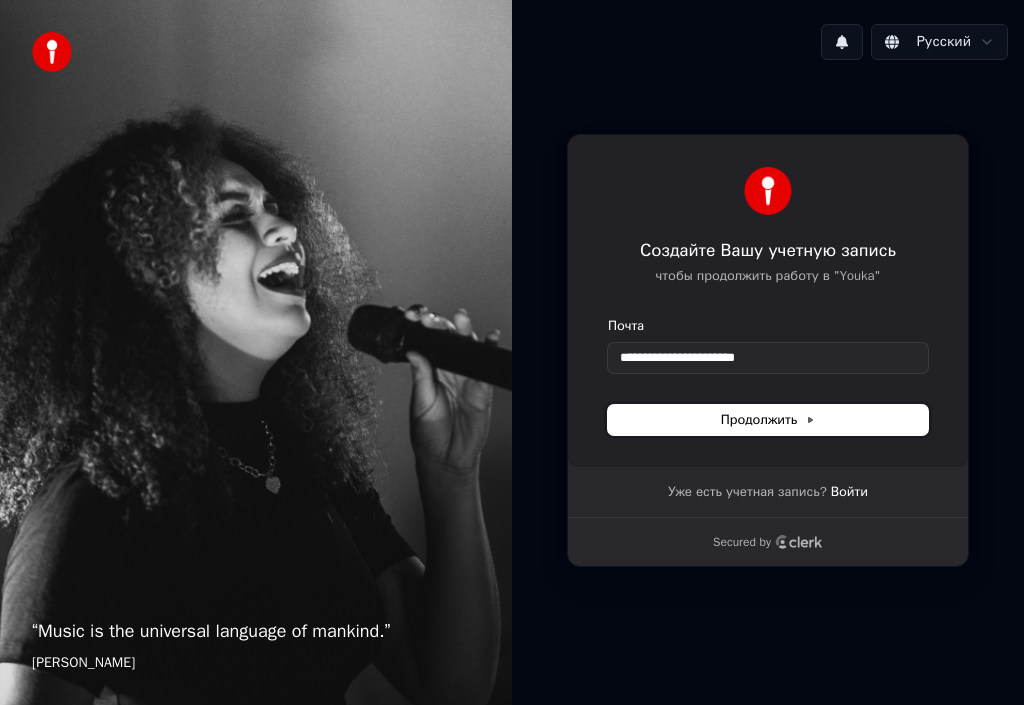 click on "Продолжить" at bounding box center (768, 420) 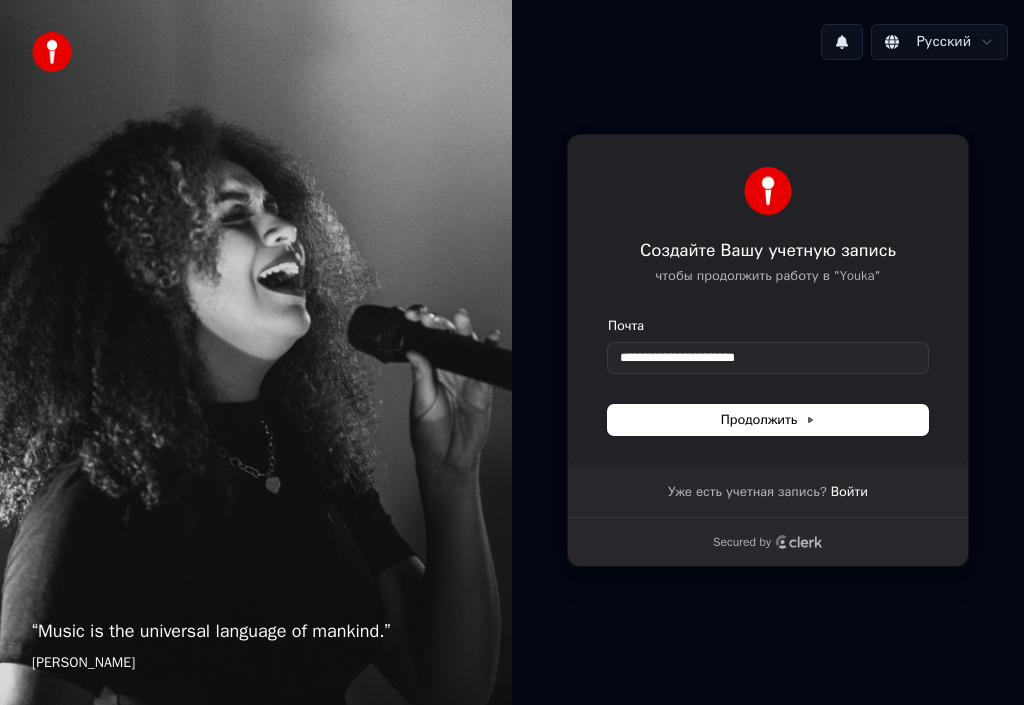 type on "**********" 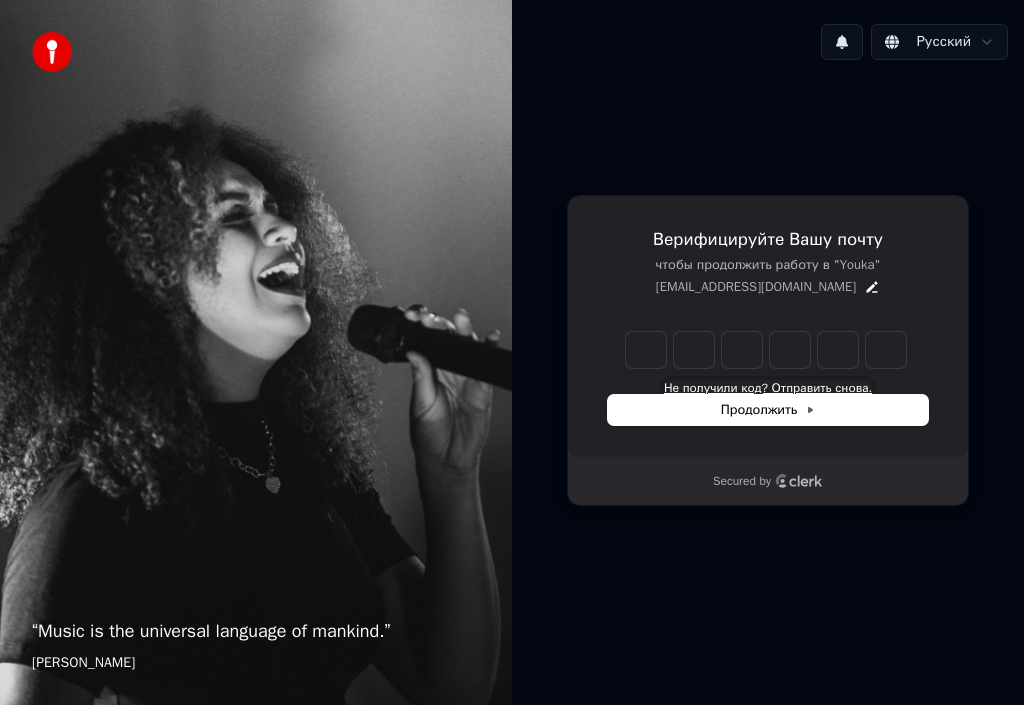 click on "Не получили код? Отправить снова." at bounding box center (768, 388) 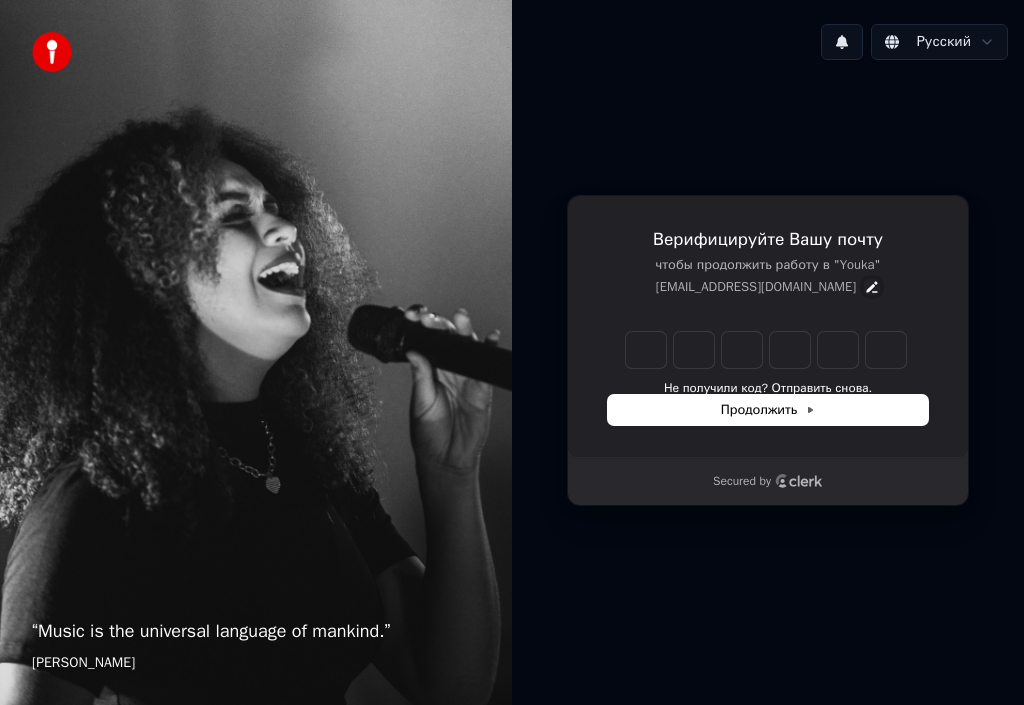 click 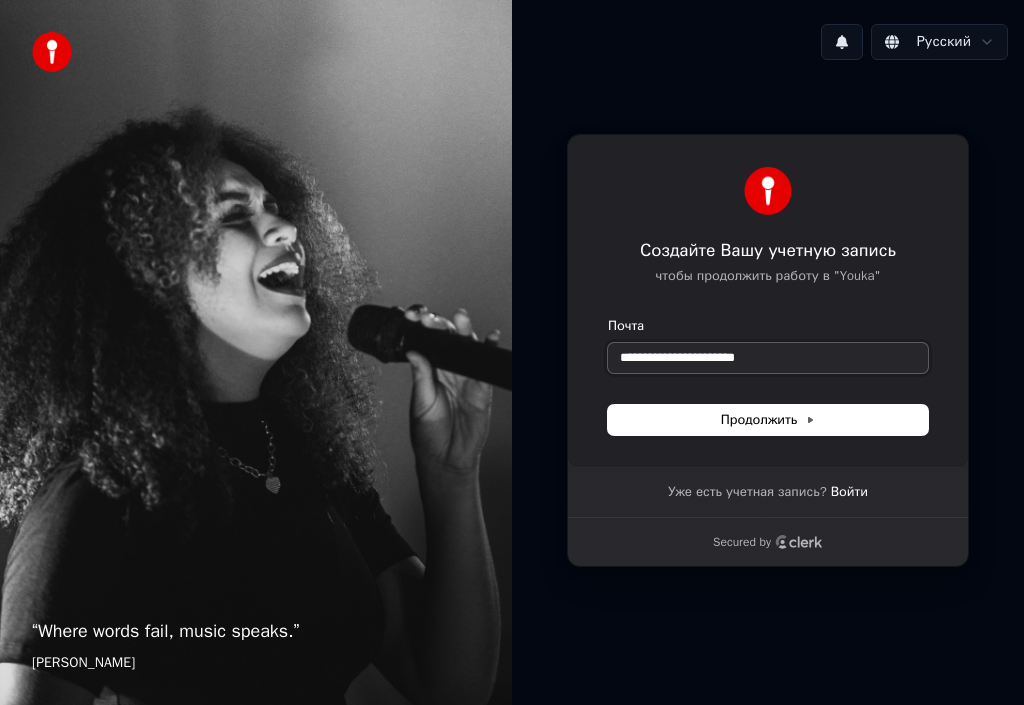 click on "**********" at bounding box center (768, 358) 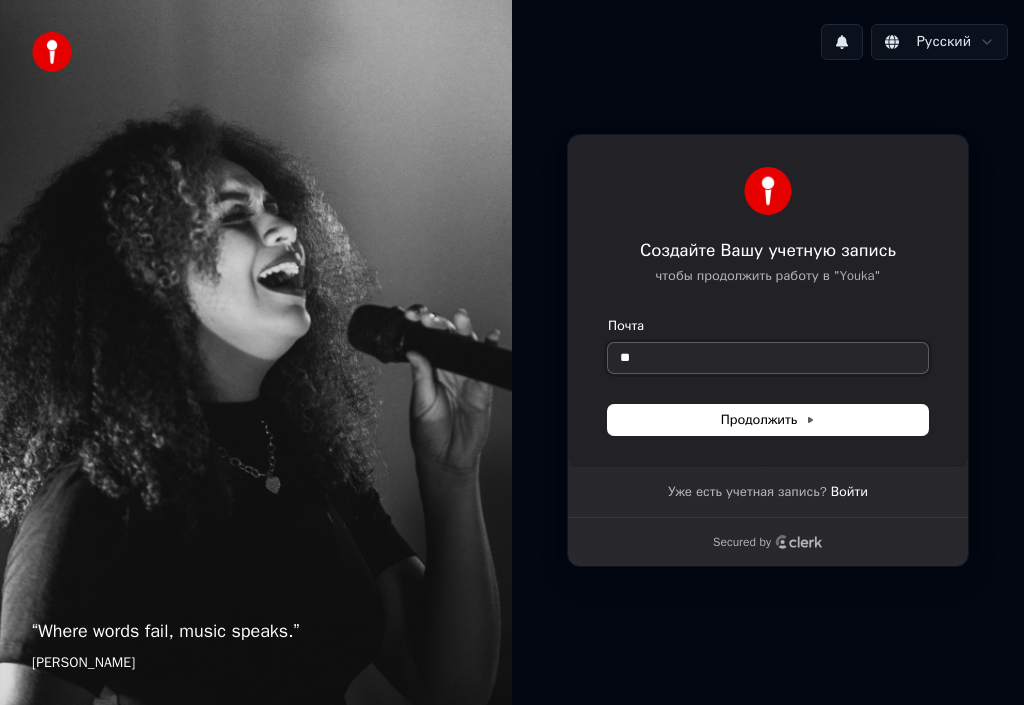 type on "*" 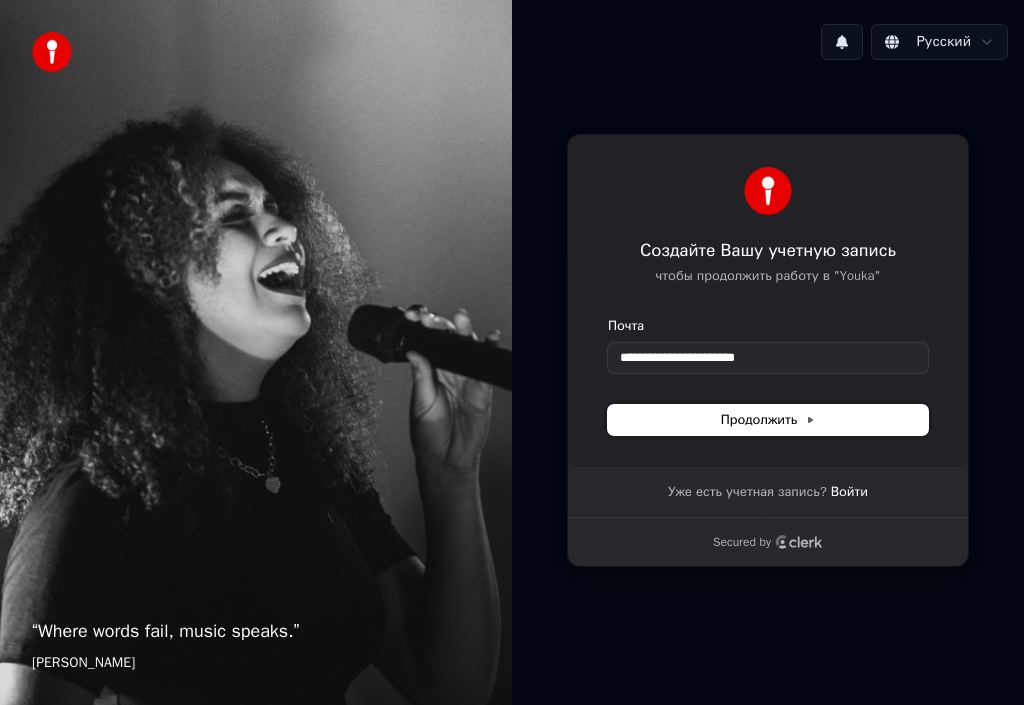 click on "Продолжить" at bounding box center (768, 420) 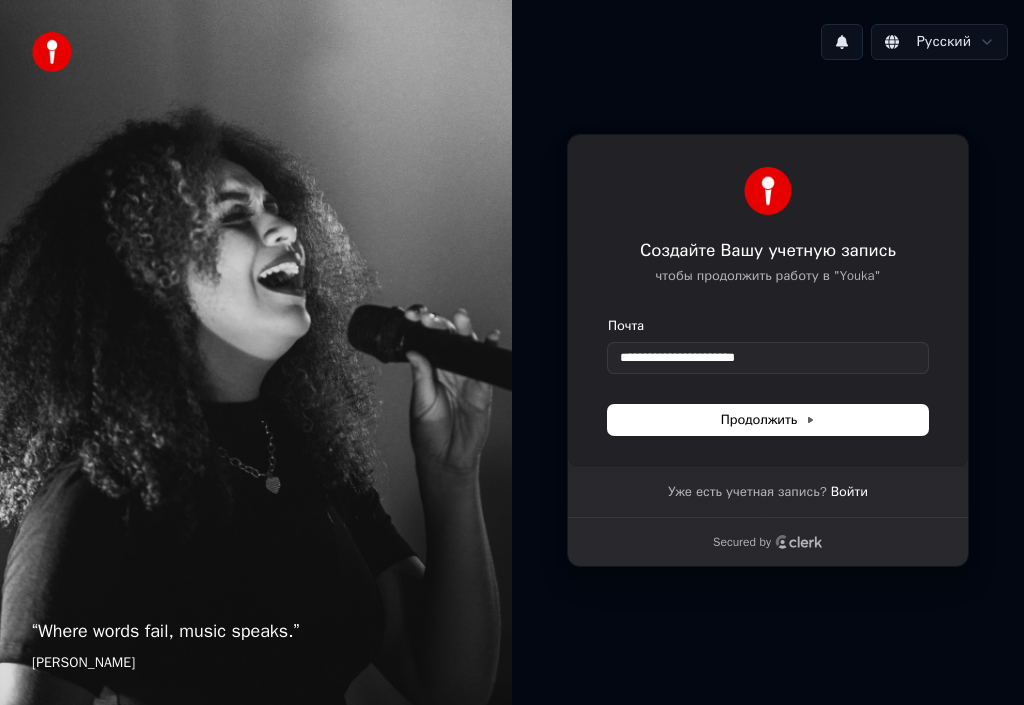 type on "**********" 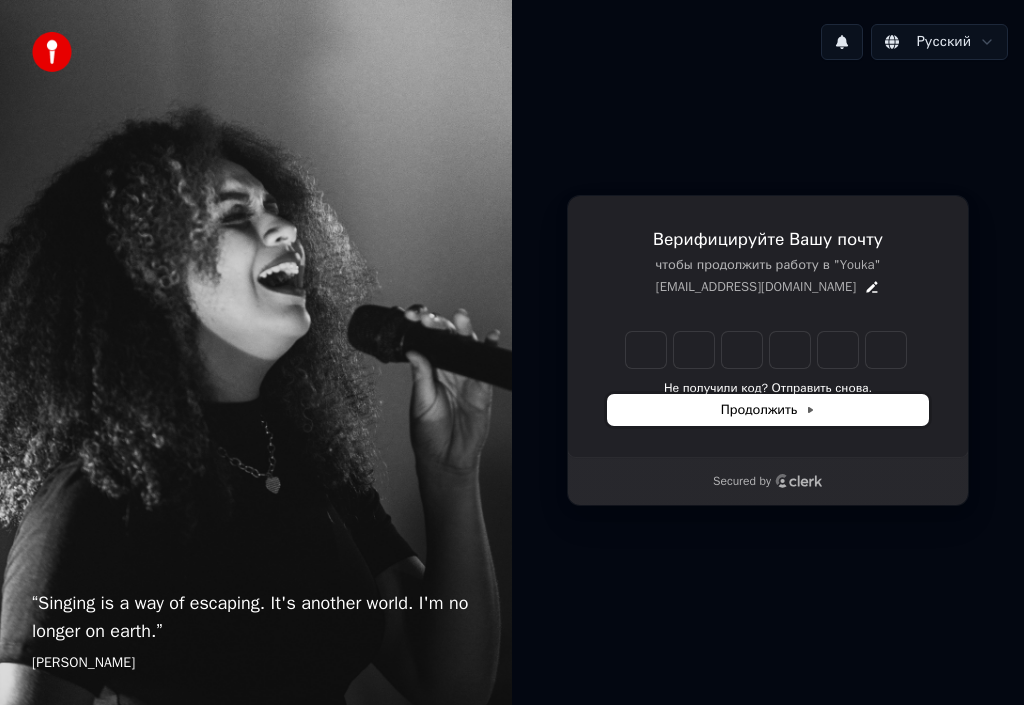 click on "Продолжить" at bounding box center [768, 410] 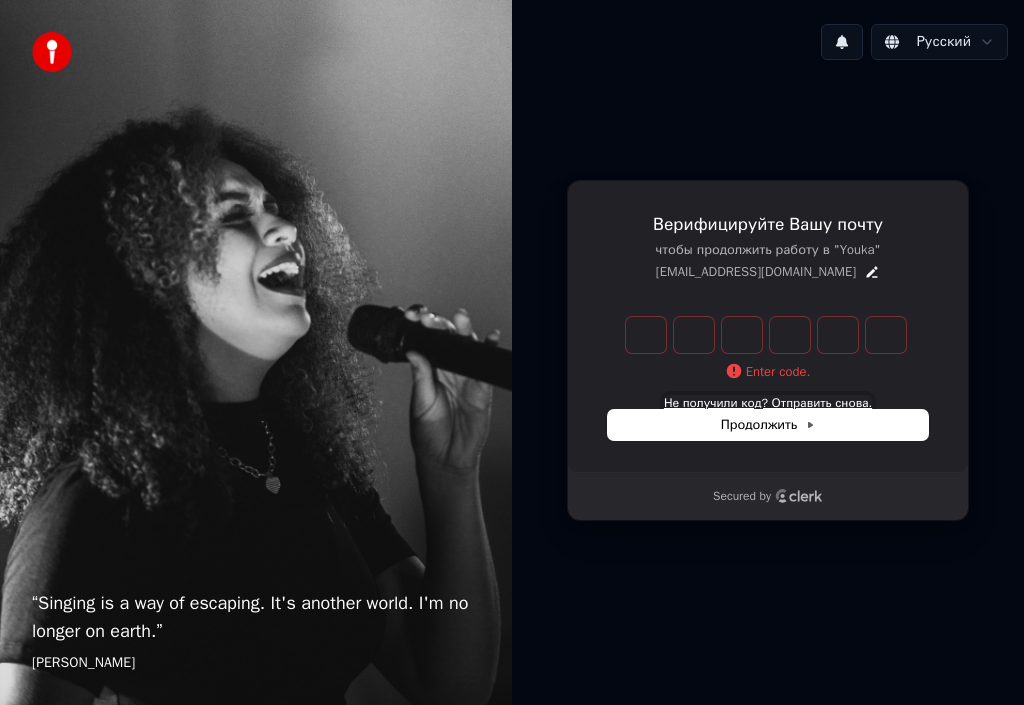 click on "Не получили код? Отправить снова." at bounding box center [768, 403] 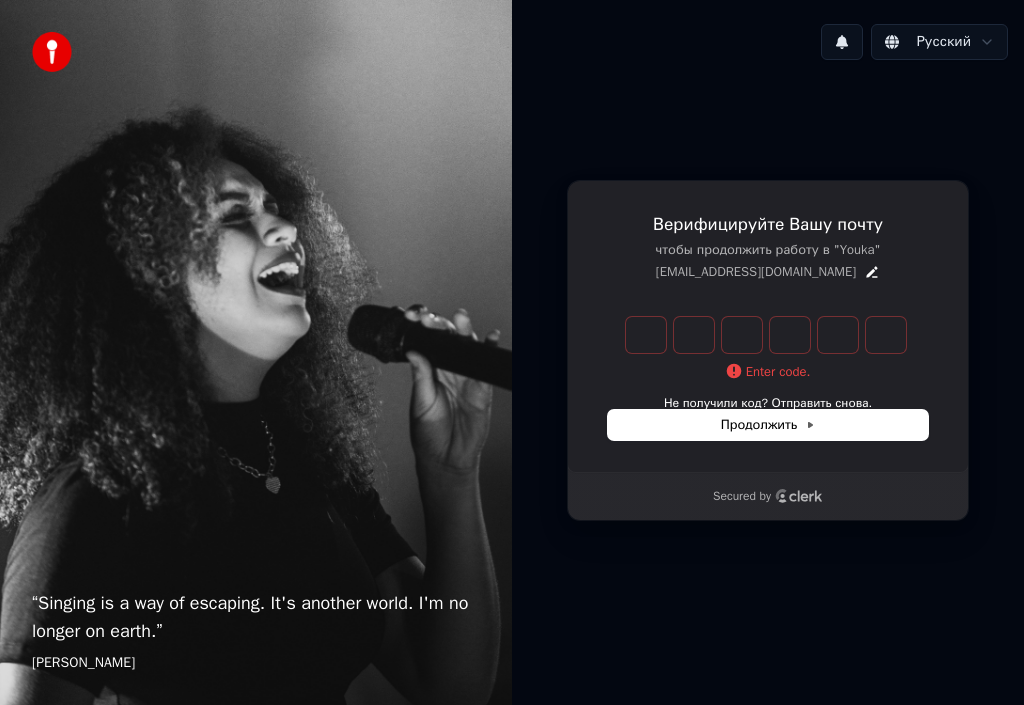 click on "[EMAIL_ADDRESS][DOMAIN_NAME]" at bounding box center (768, 272) 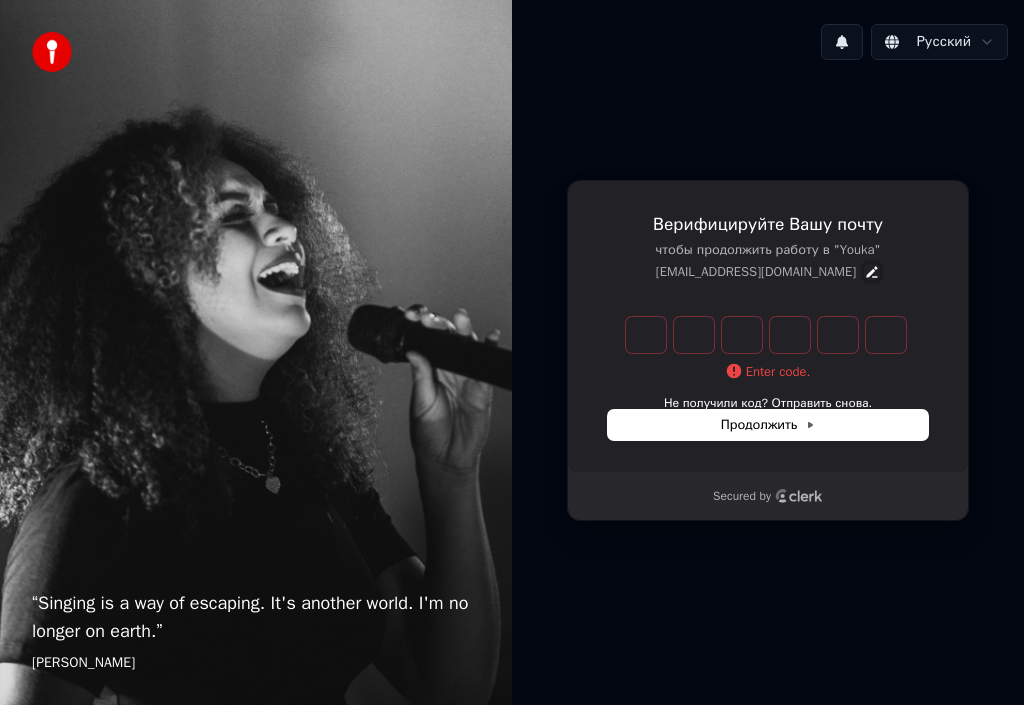 click 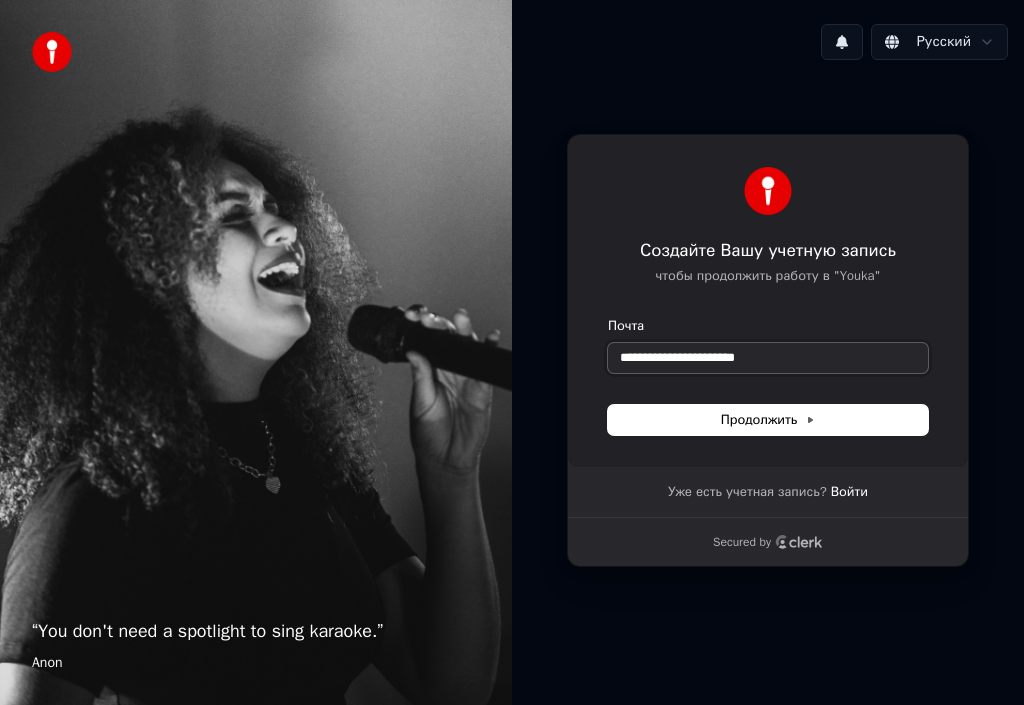 click on "**********" at bounding box center (768, 358) 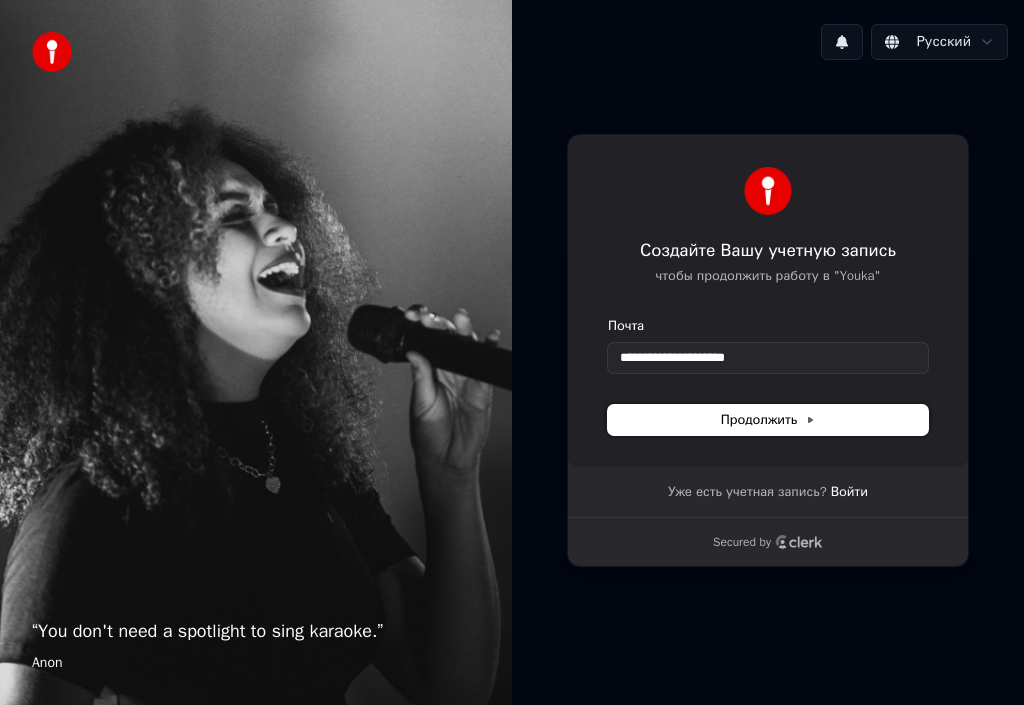 click on "Продолжить" at bounding box center (768, 420) 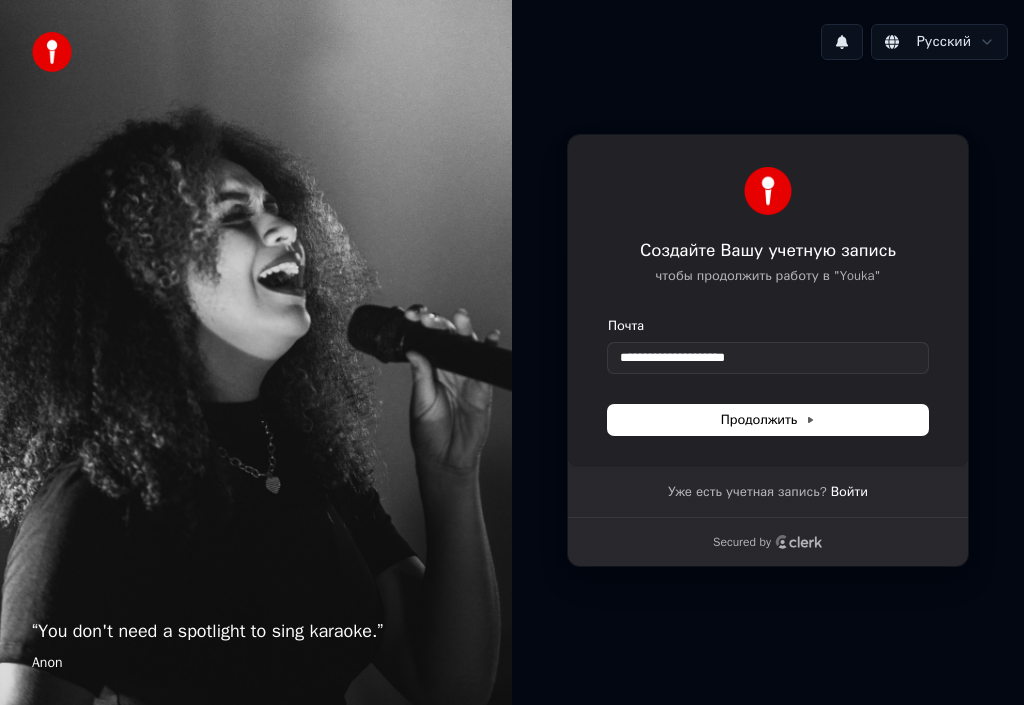 type on "**********" 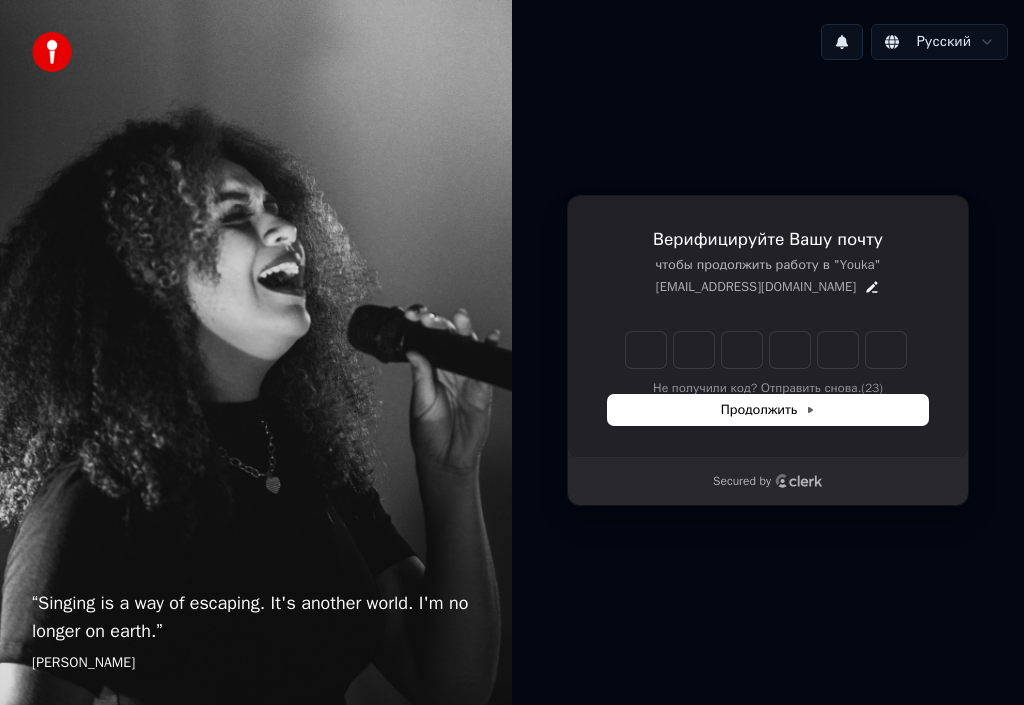 type on "*" 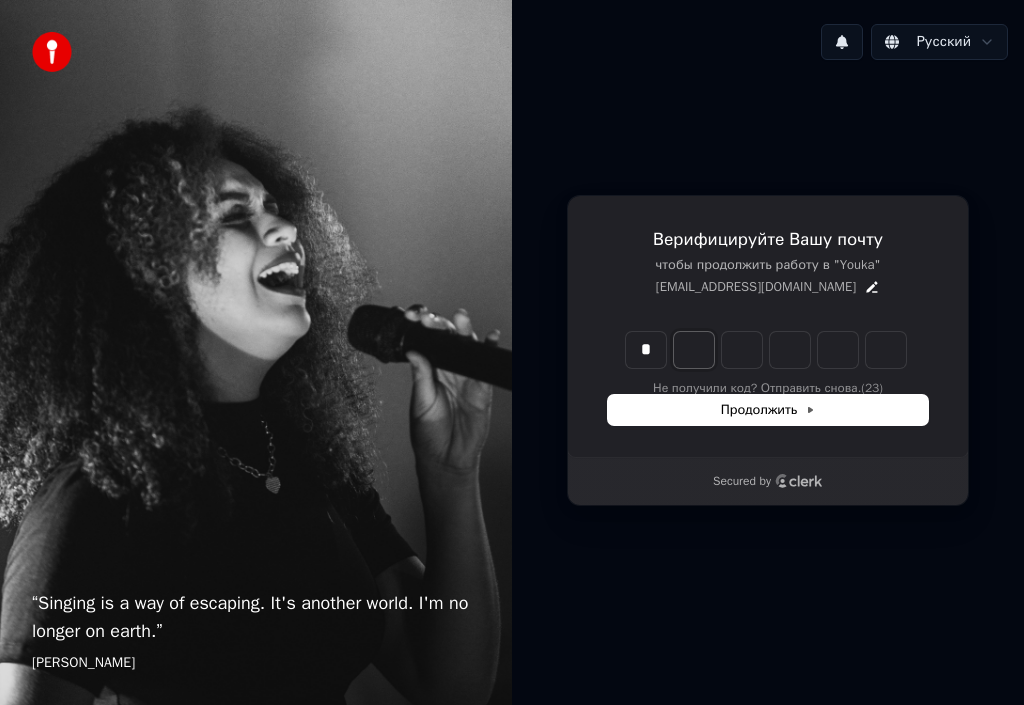 type on "*" 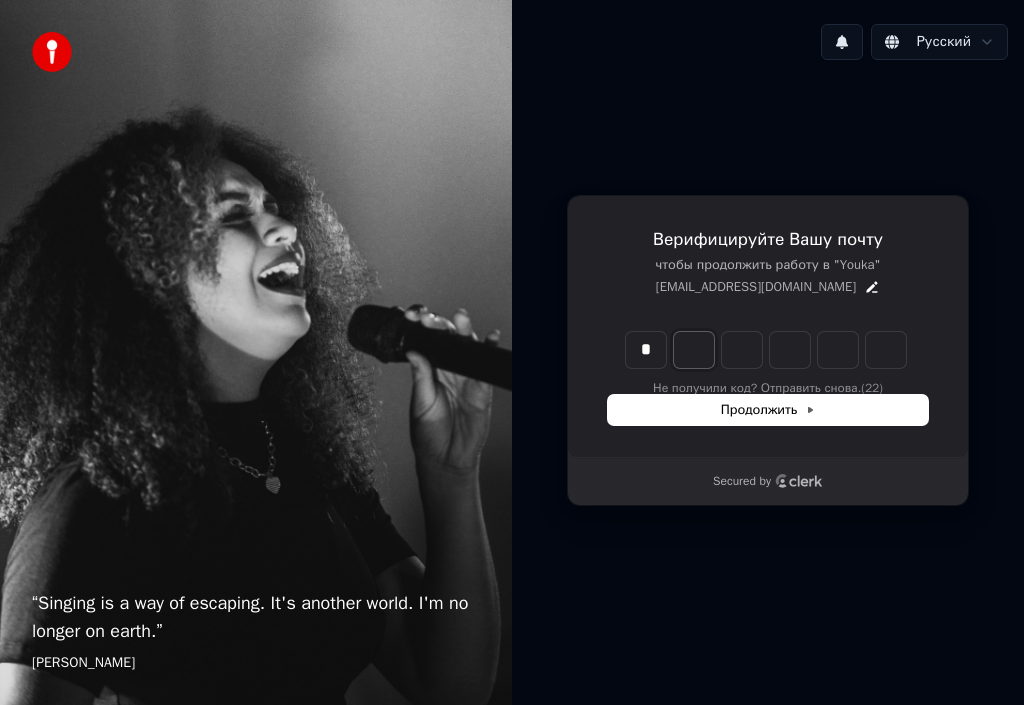 type on "*" 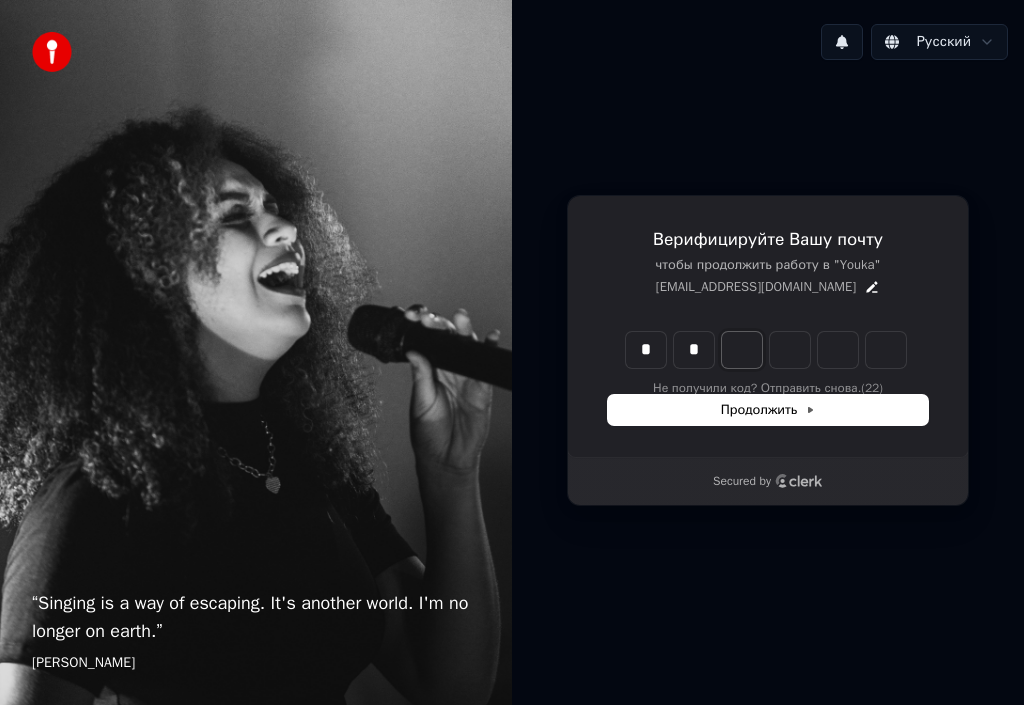 type on "**" 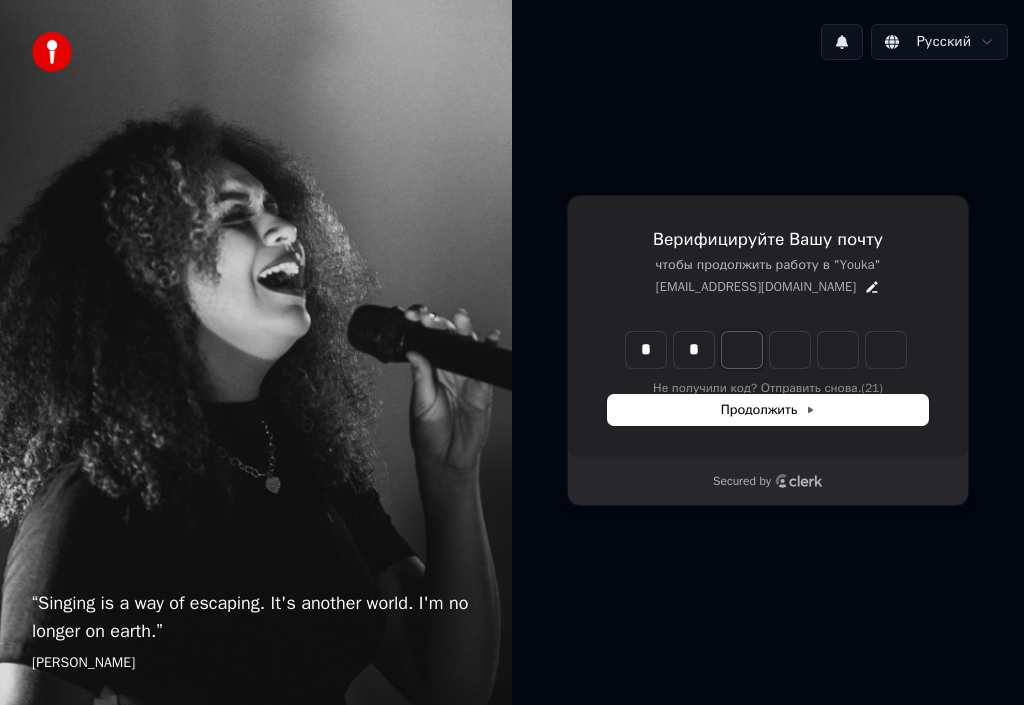 type on "*" 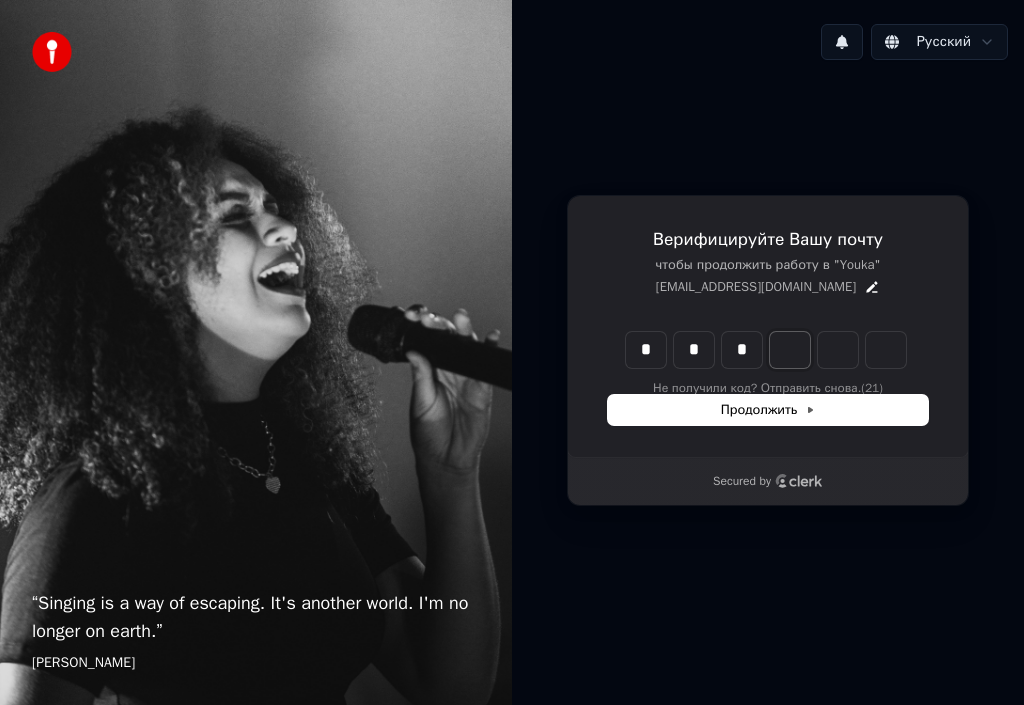 type on "***" 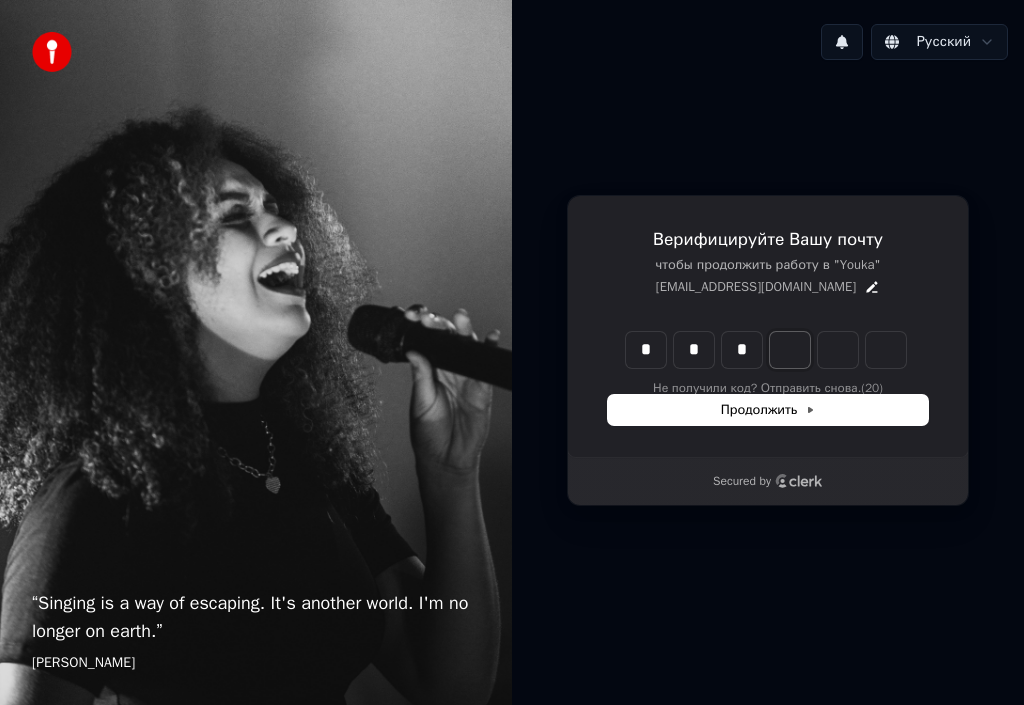 type on "*" 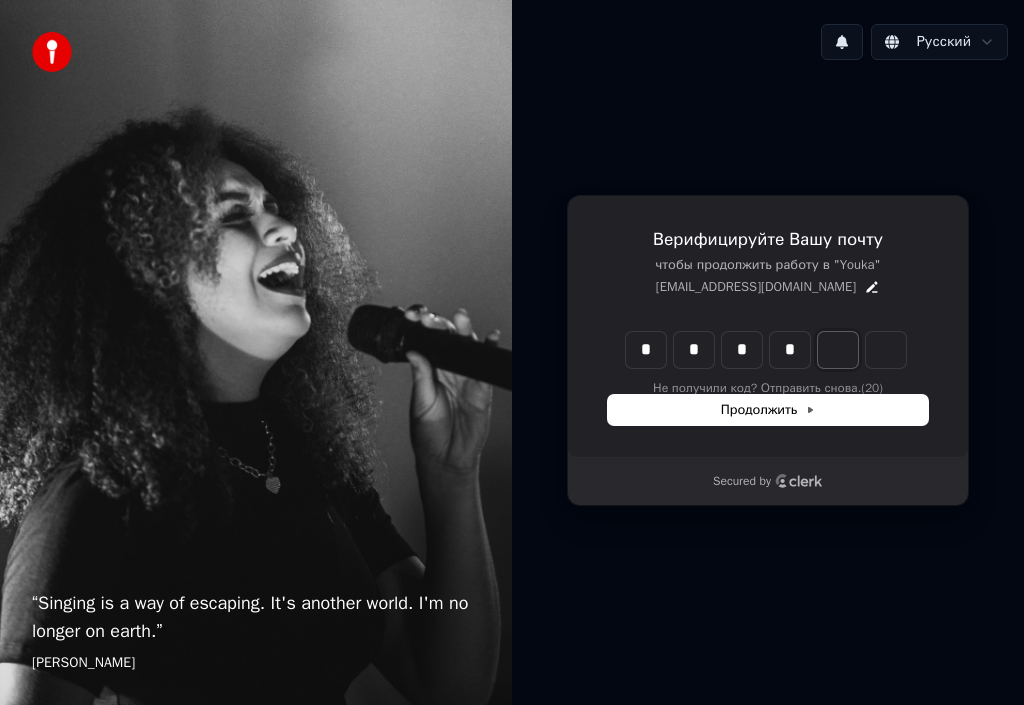type on "****" 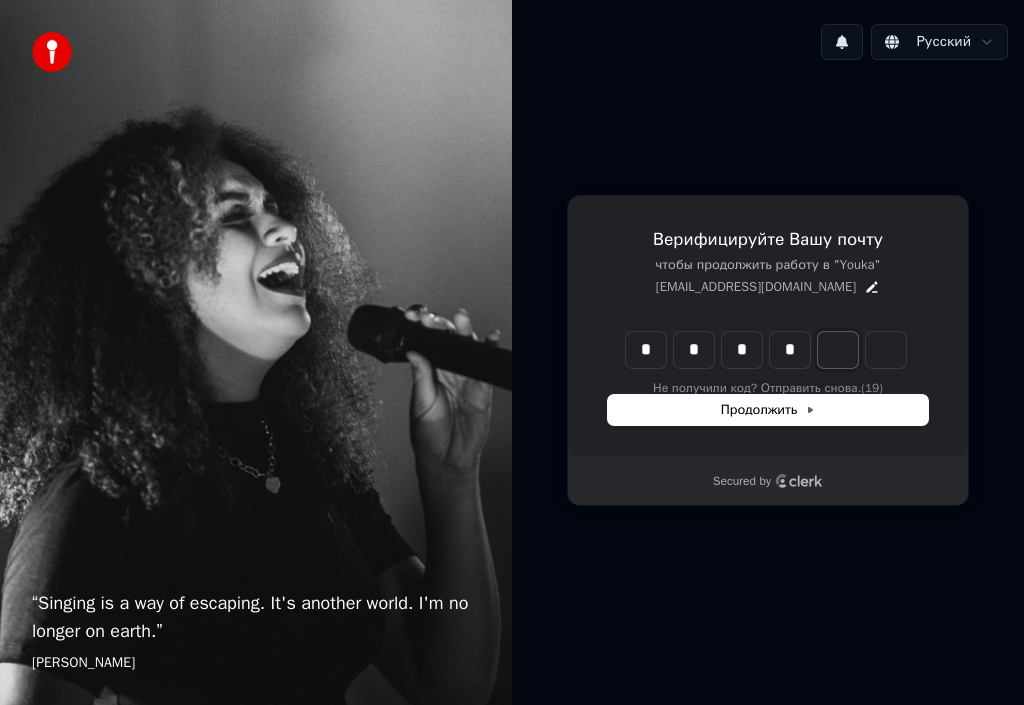 type on "*" 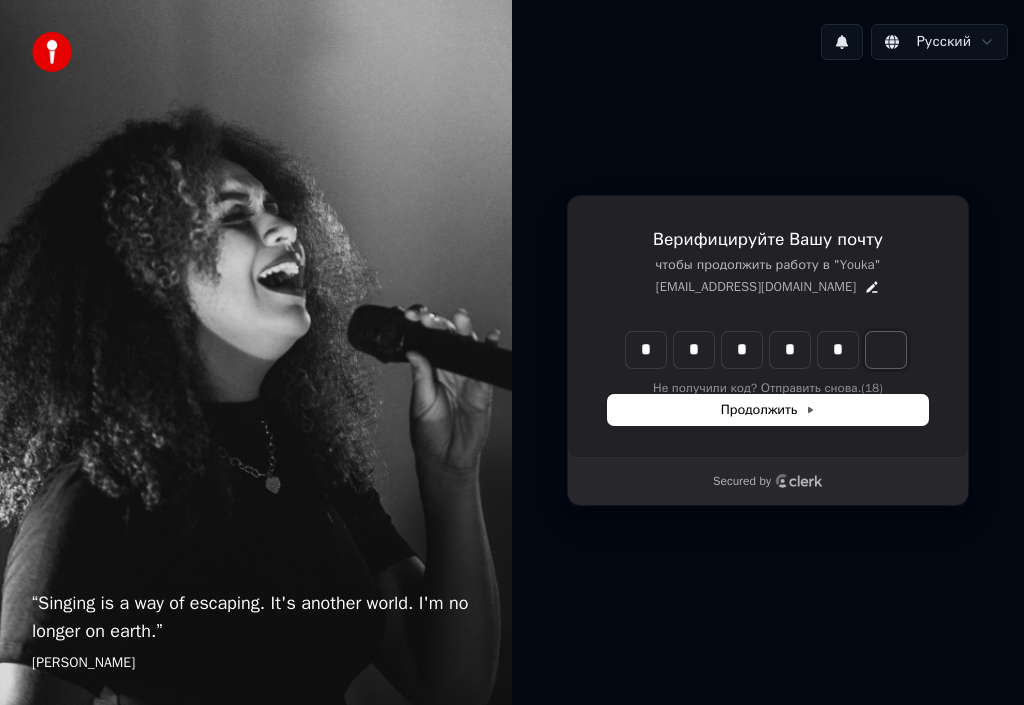 type on "******" 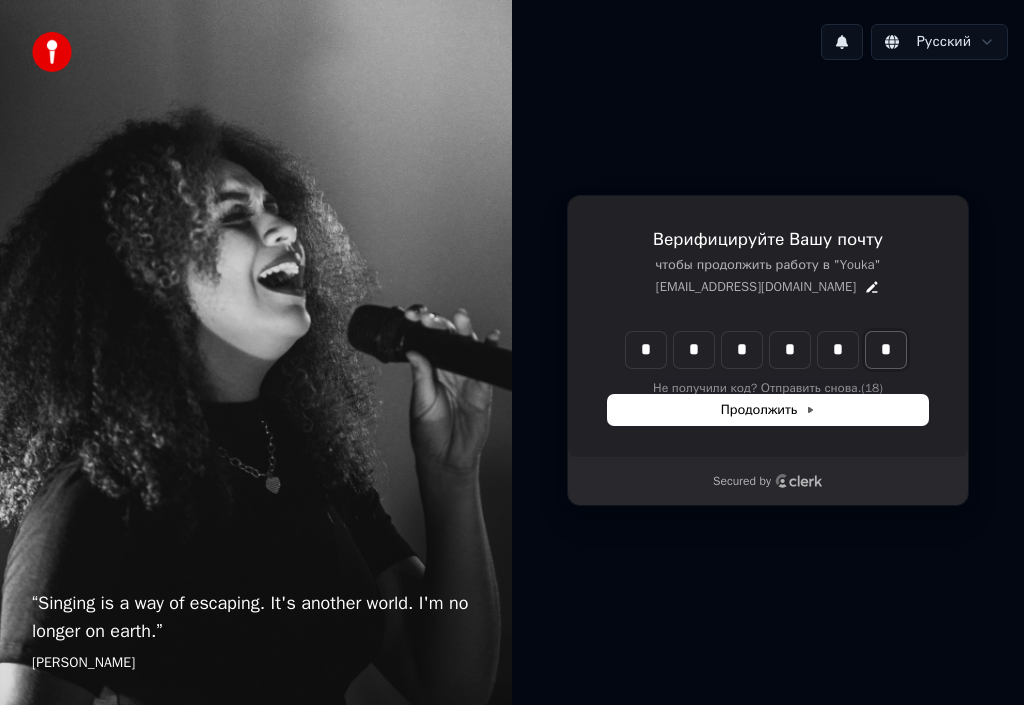 type on "*" 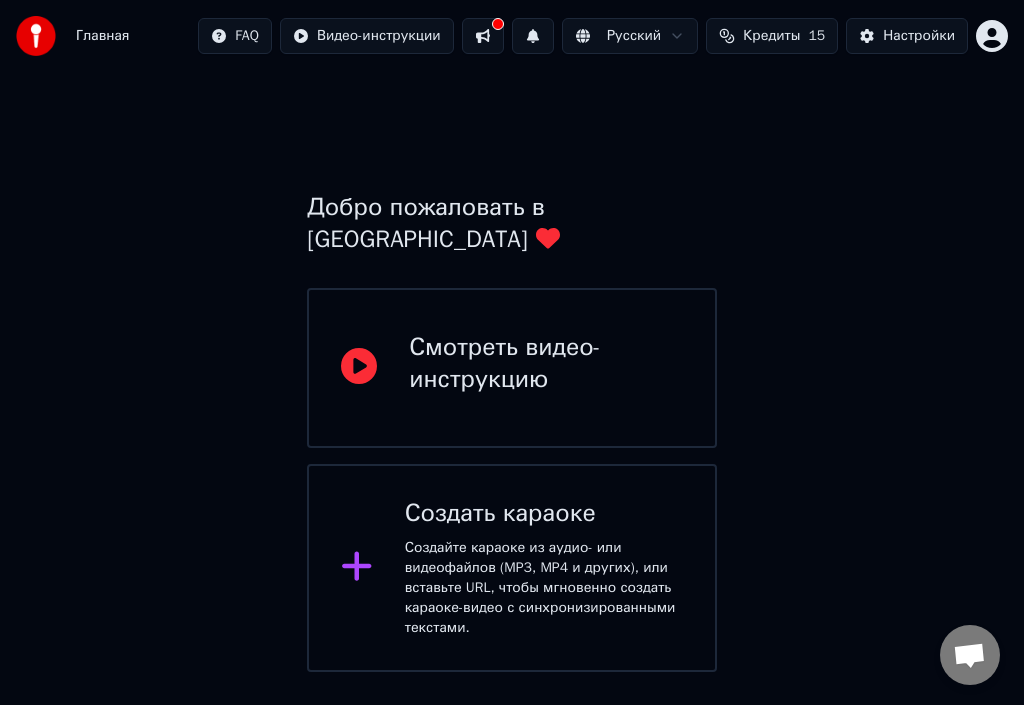 click on "Создайте караоке из аудио- или видеофайлов (MP3, MP4 и других), или вставьте URL, чтобы мгновенно создать караоке-видео с синхронизированными текстами." at bounding box center (544, 588) 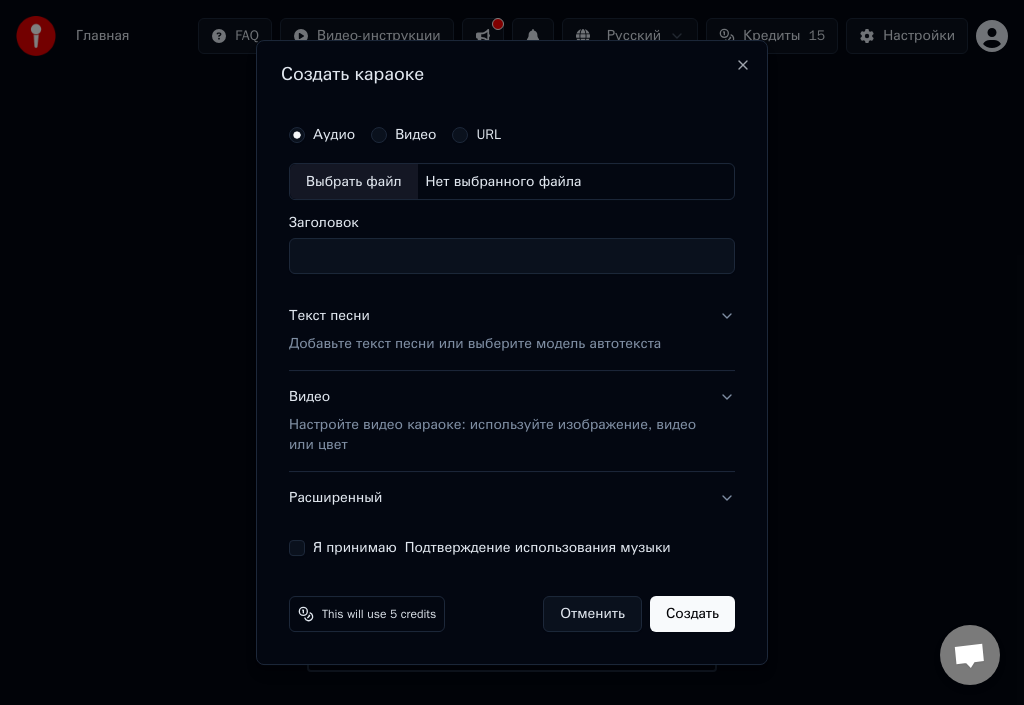 click on "Добавьте текст песни или выберите модель автотекста" at bounding box center (475, 345) 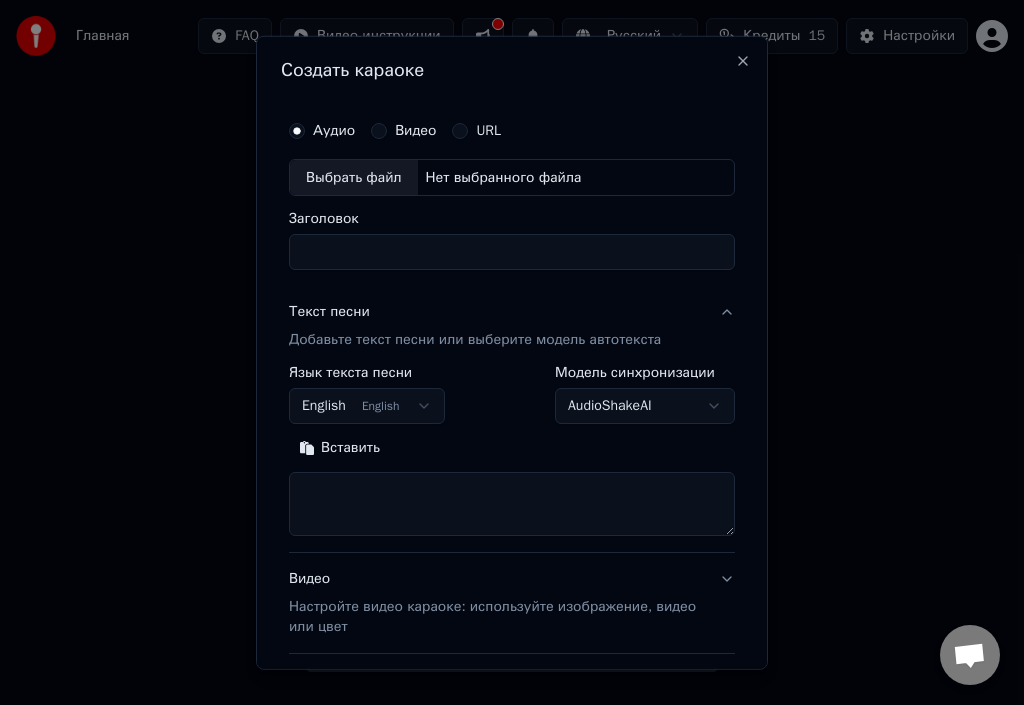 click on "Добавьте текст песни или выберите модель автотекста" at bounding box center [475, 340] 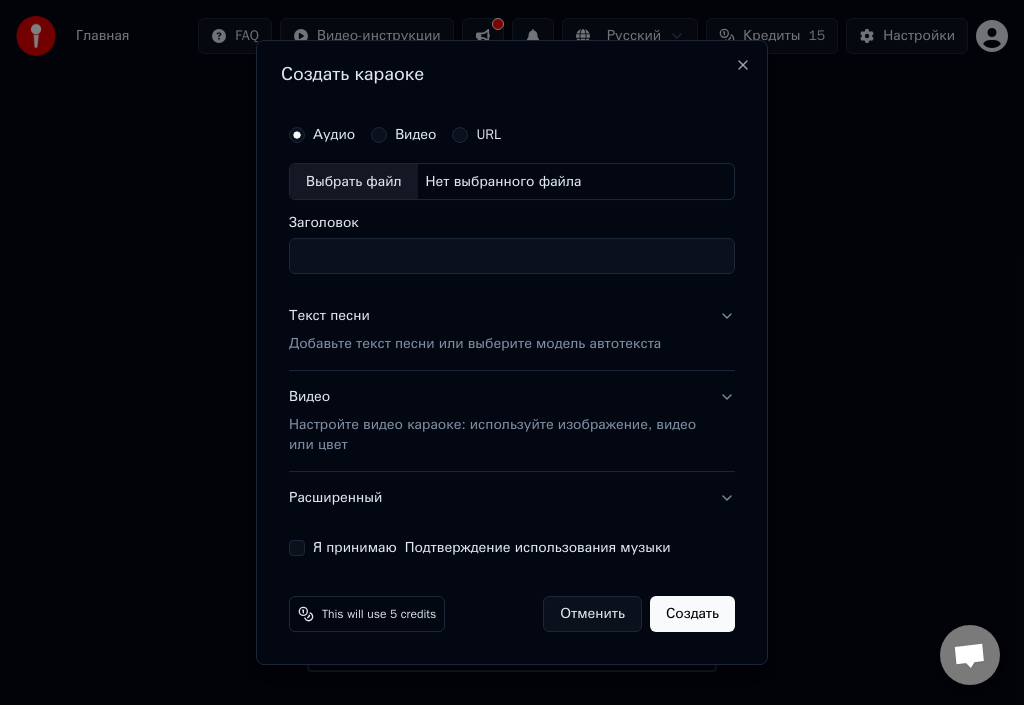 click on "Добавьте текст песни или выберите модель автотекста" at bounding box center (475, 345) 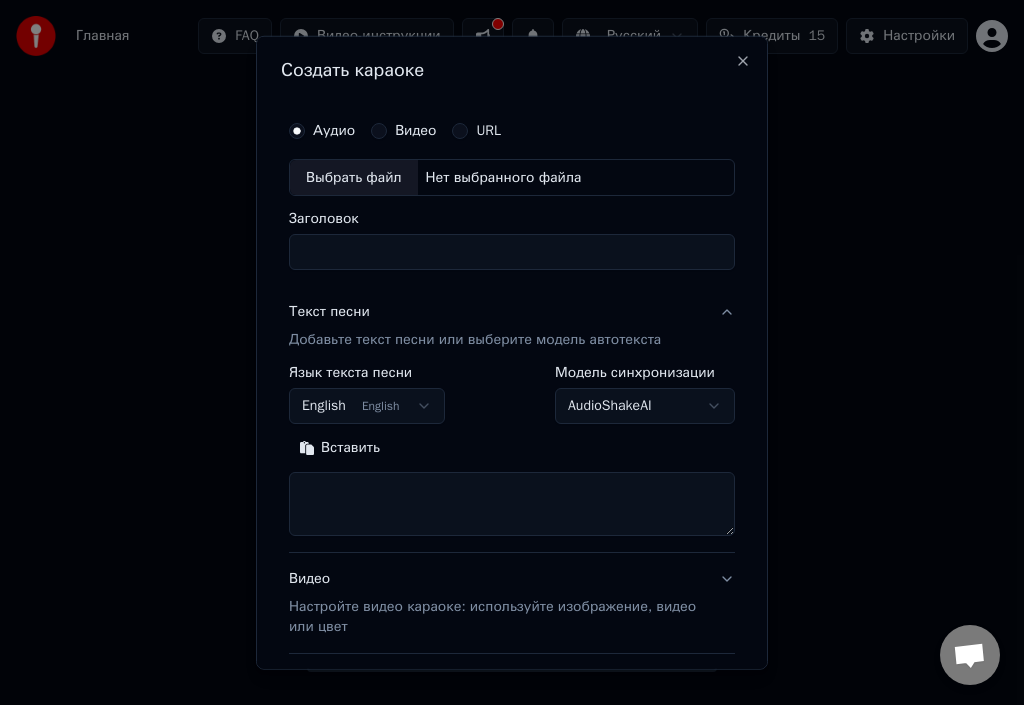 click on "AudioShakeAI" at bounding box center (645, 406) 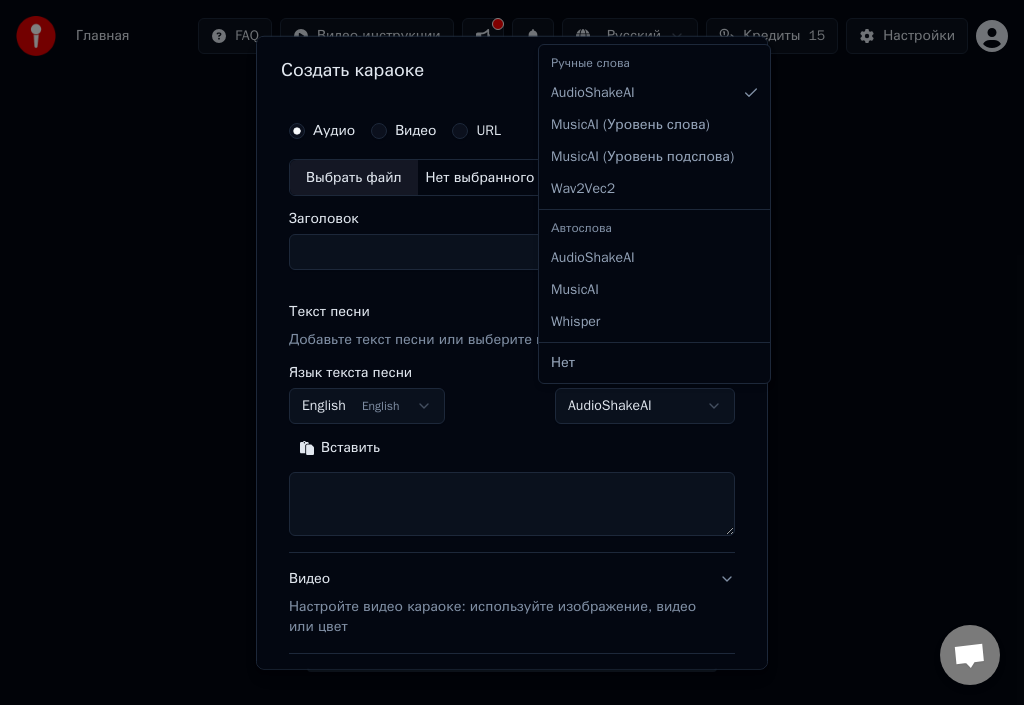 click on "Автослова" at bounding box center [654, 228] 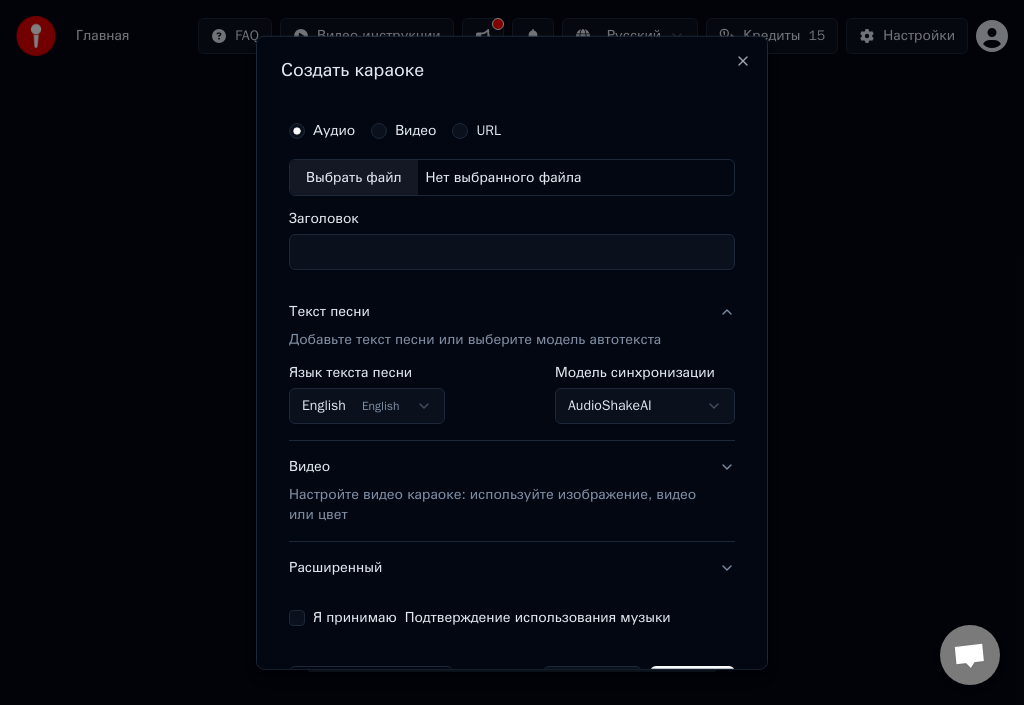 click on "Видео" at bounding box center [379, 130] 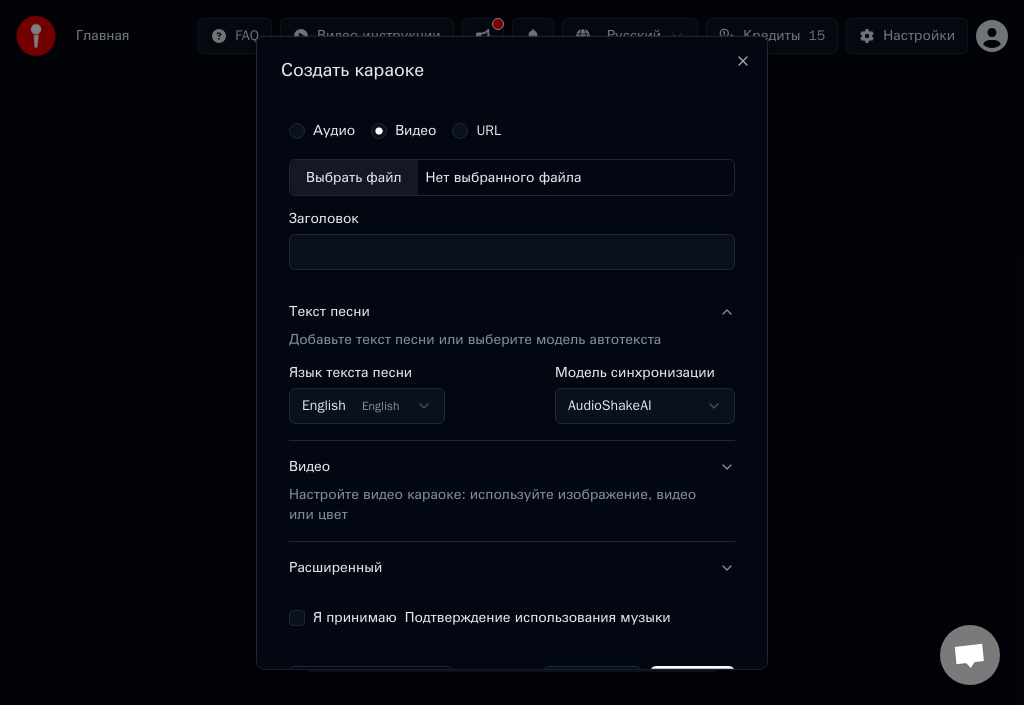 click on "English English" at bounding box center [367, 406] 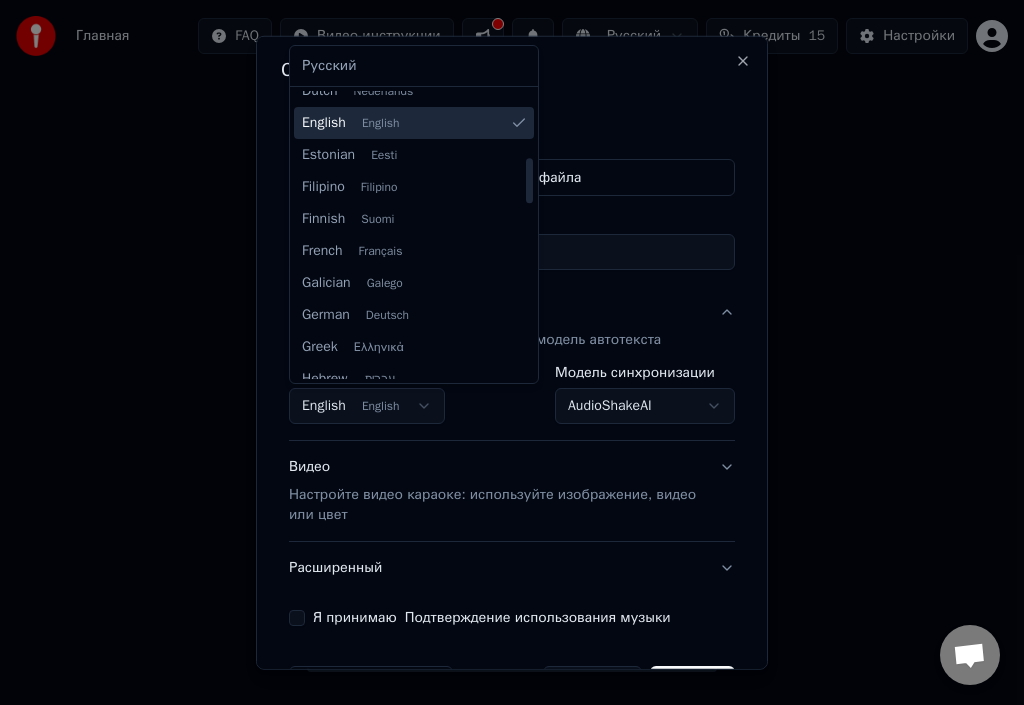 scroll, scrollTop: 500, scrollLeft: 0, axis: vertical 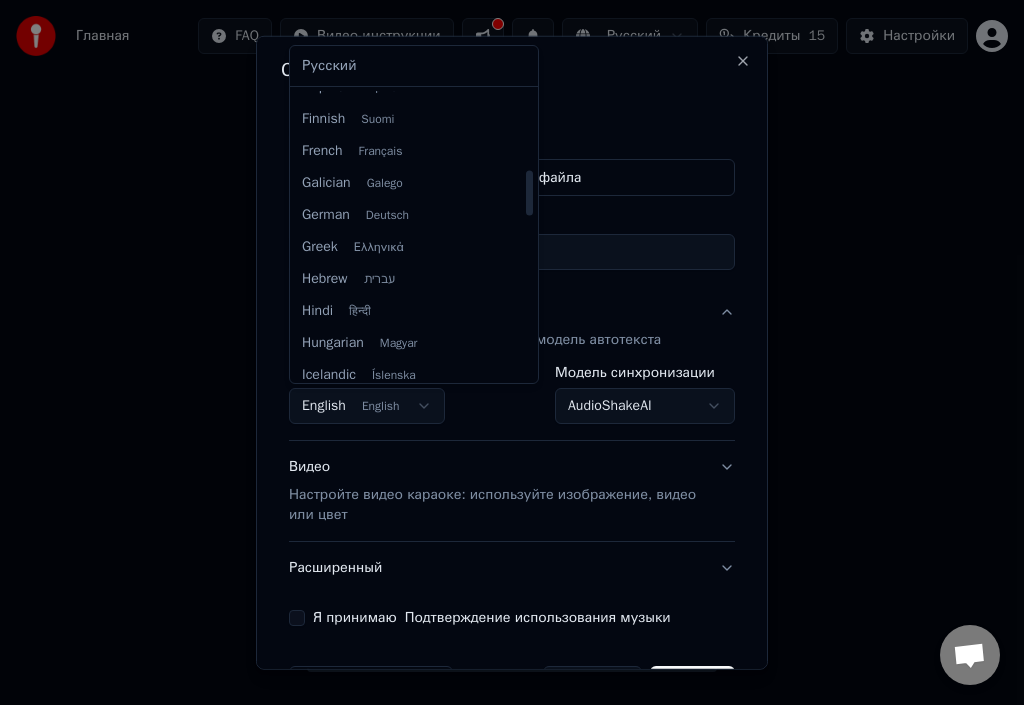 select on "**" 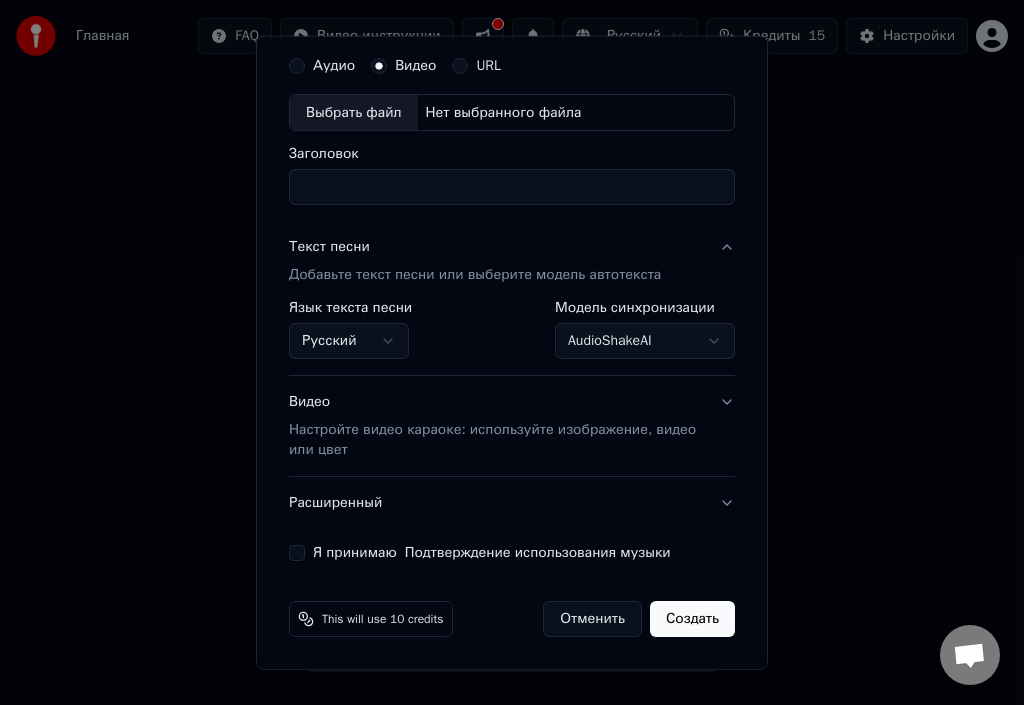scroll, scrollTop: 0, scrollLeft: 0, axis: both 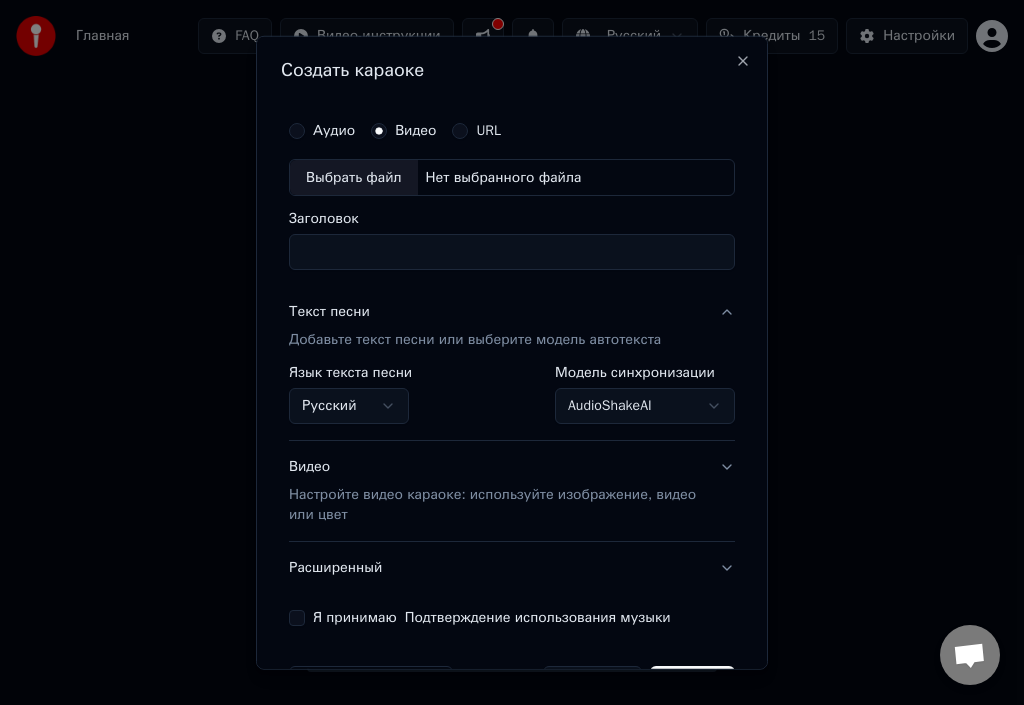click on "Аудио" at bounding box center (297, 130) 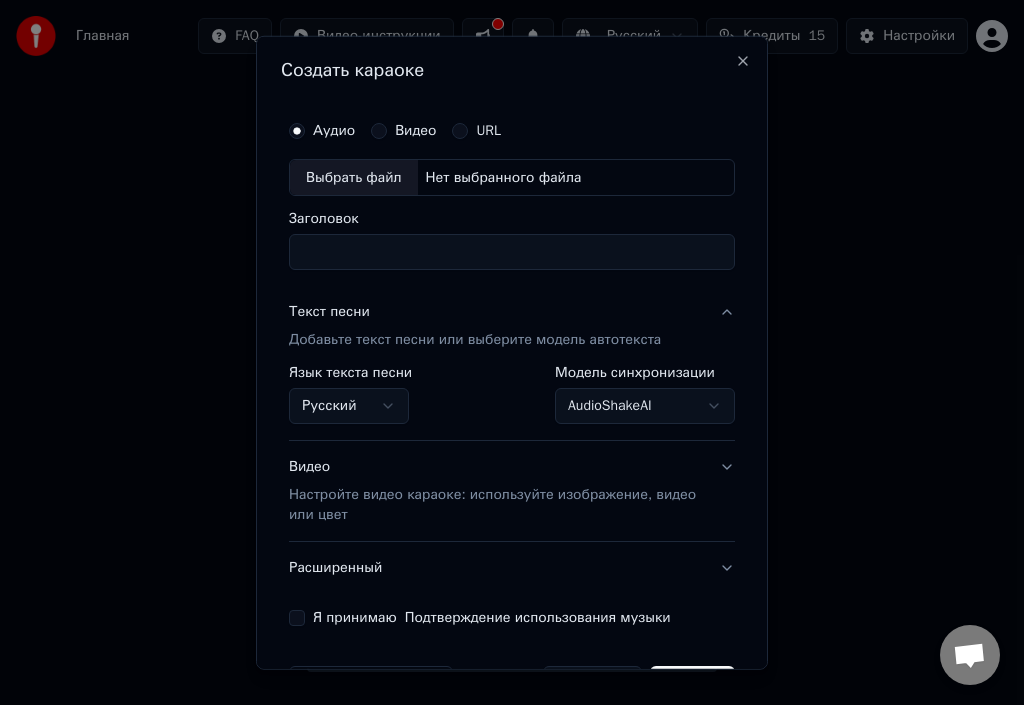 click on "Нет выбранного файла" at bounding box center [504, 177] 